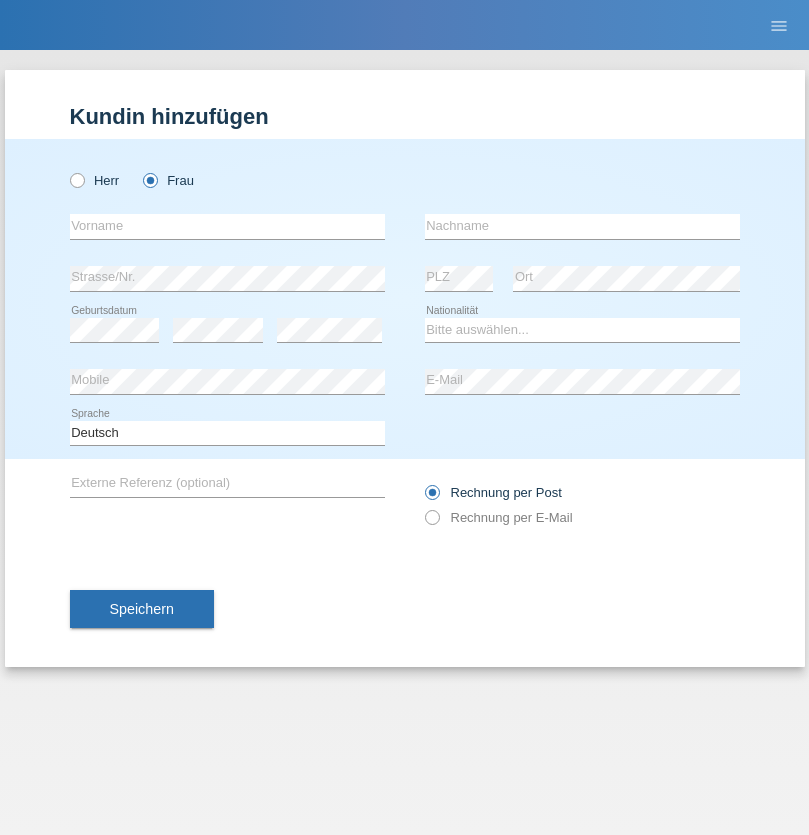 scroll, scrollTop: 0, scrollLeft: 0, axis: both 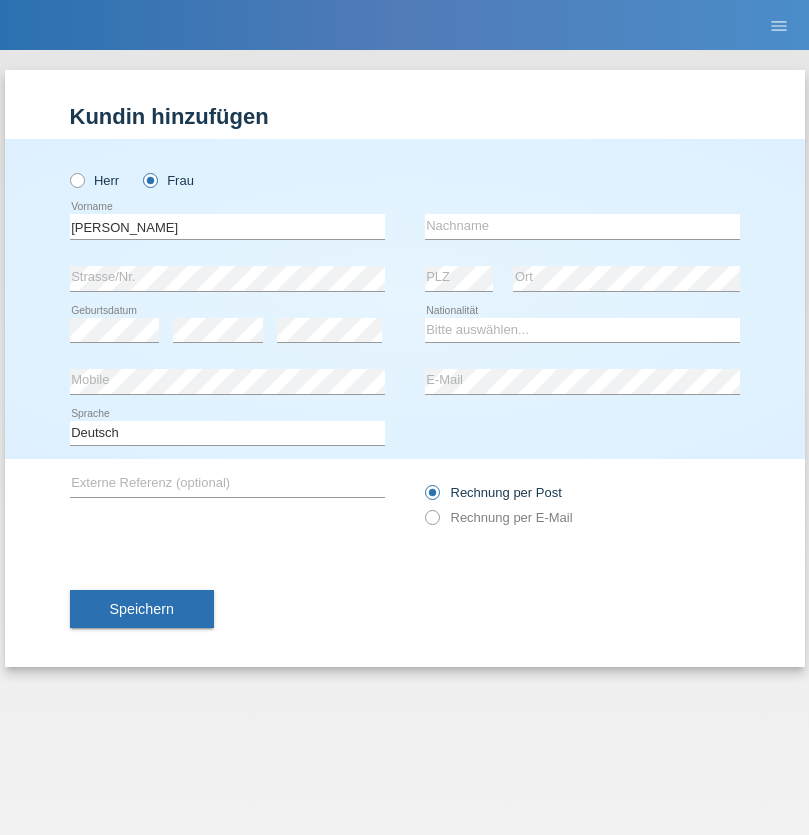 type on "Carla Aracely" 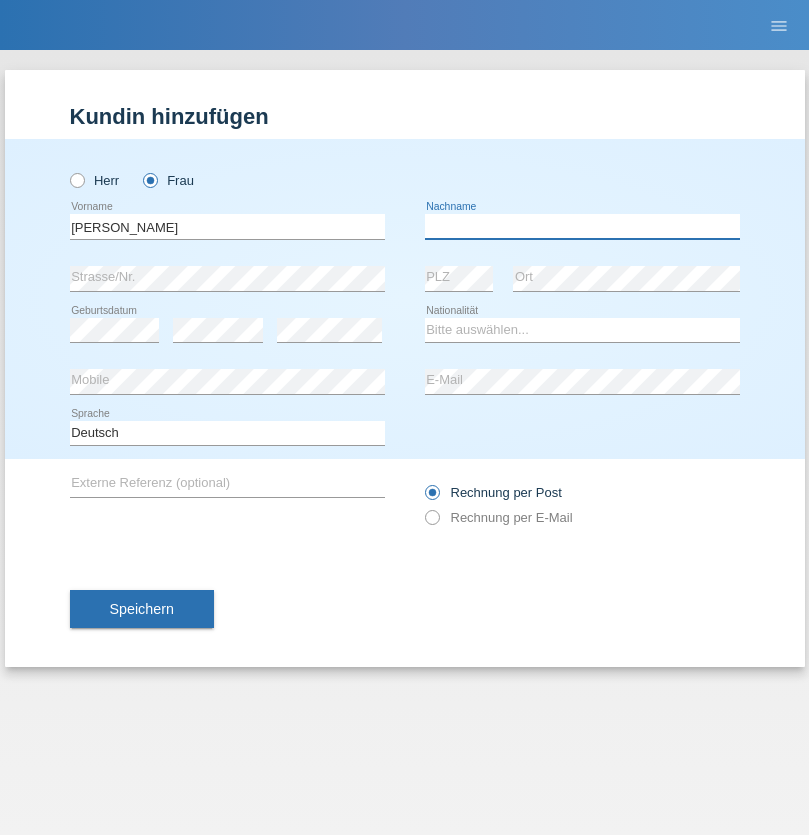click at bounding box center [582, 226] 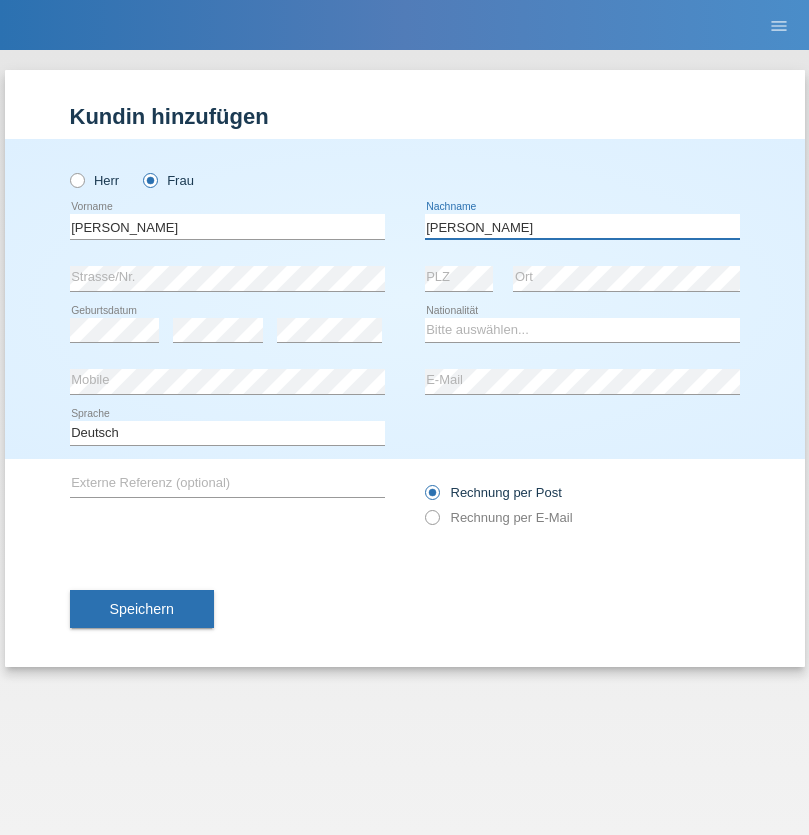 type on "Paucar Silupu" 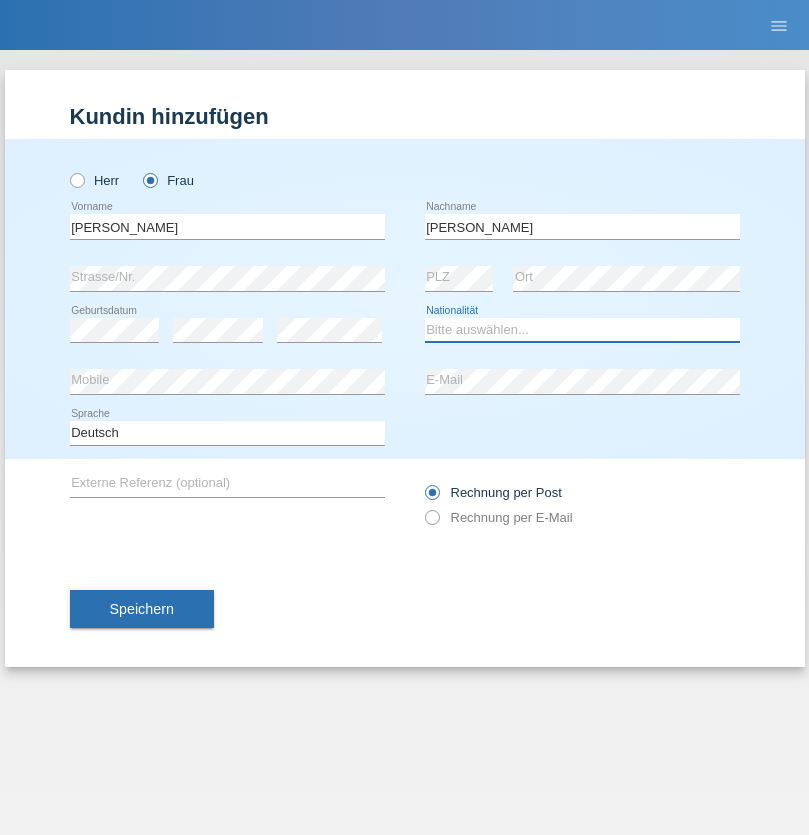 select on "PE" 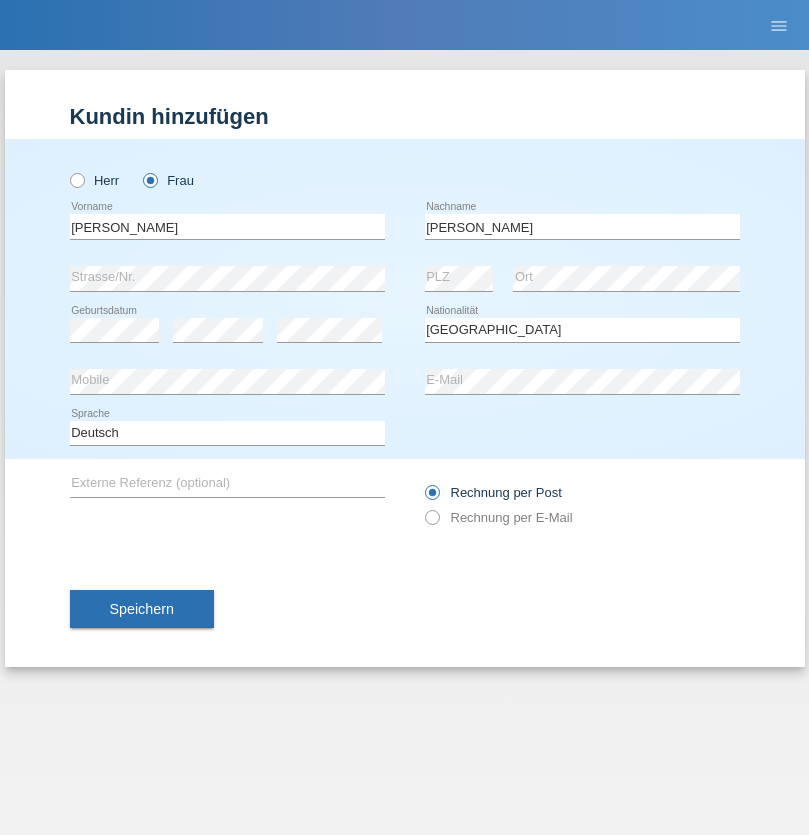 select on "C" 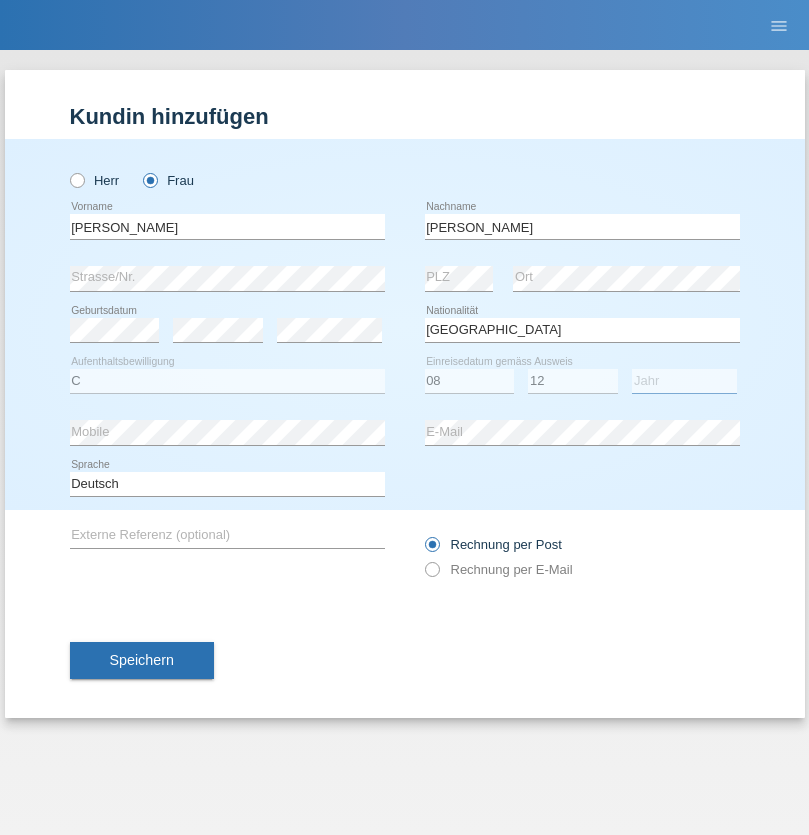 select on "2021" 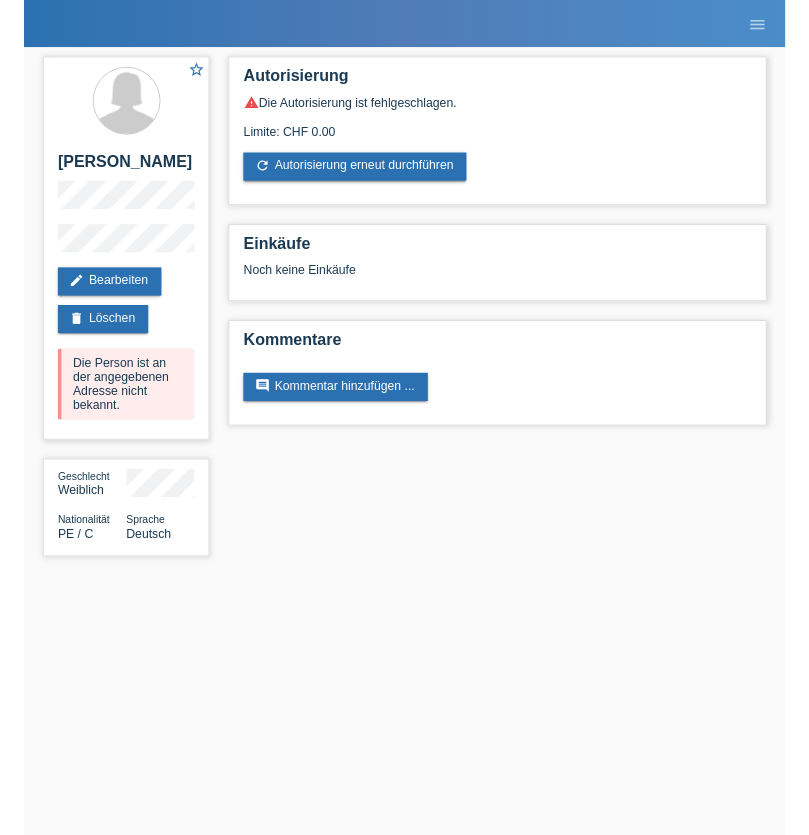 scroll, scrollTop: 0, scrollLeft: 0, axis: both 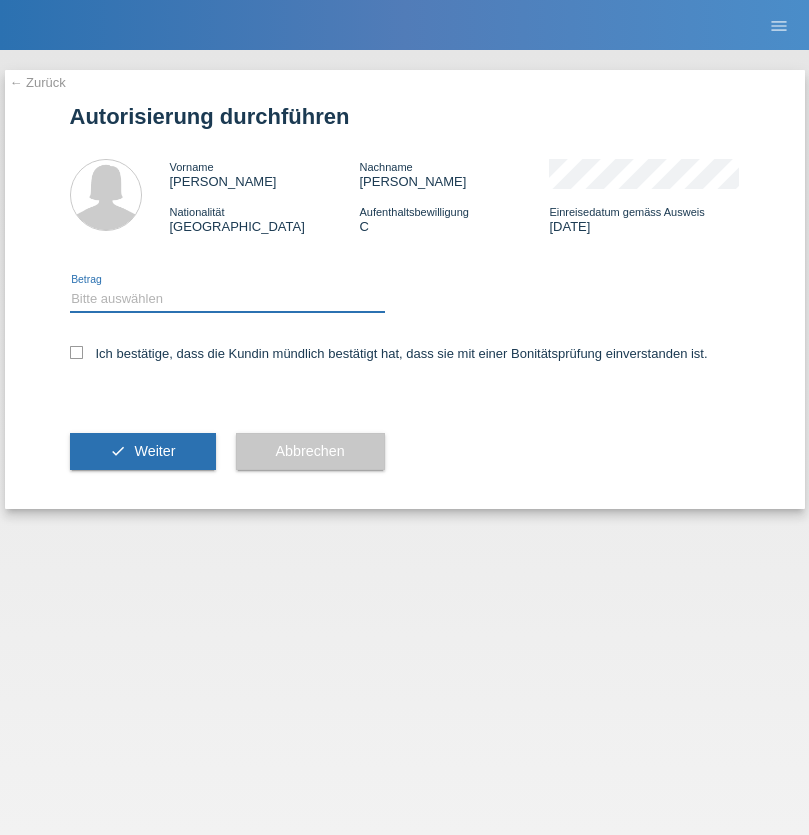 select on "1" 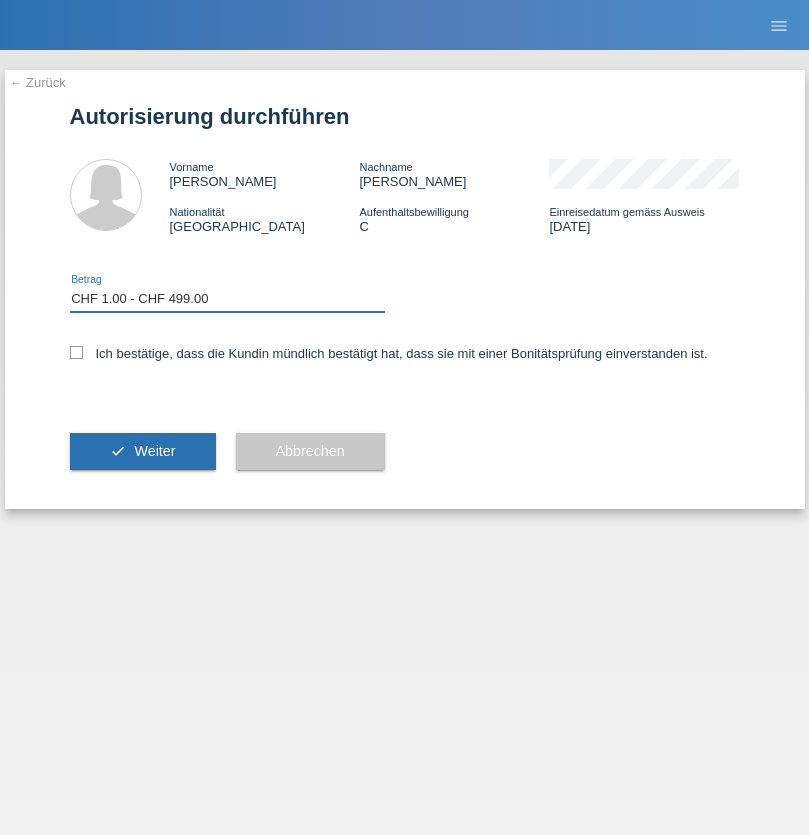 scroll, scrollTop: 0, scrollLeft: 0, axis: both 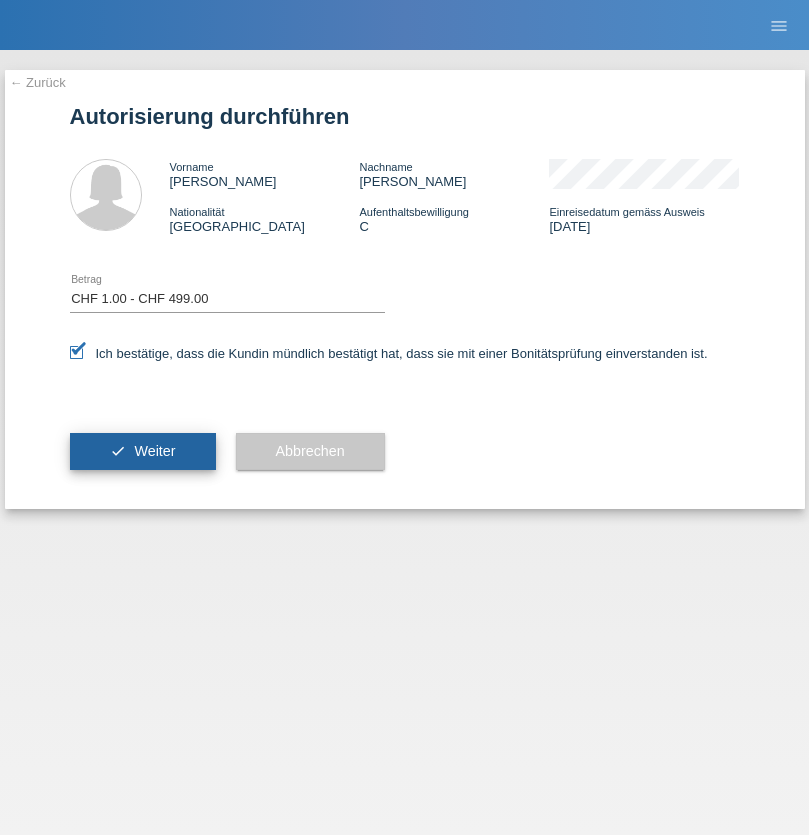 click on "Weiter" at bounding box center [154, 451] 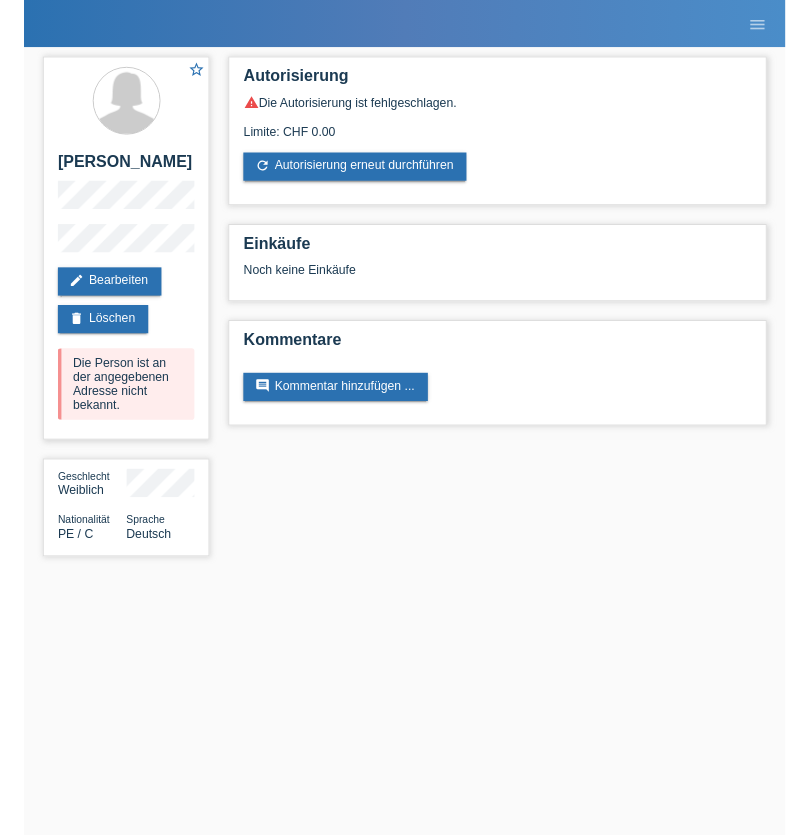 scroll, scrollTop: 0, scrollLeft: 0, axis: both 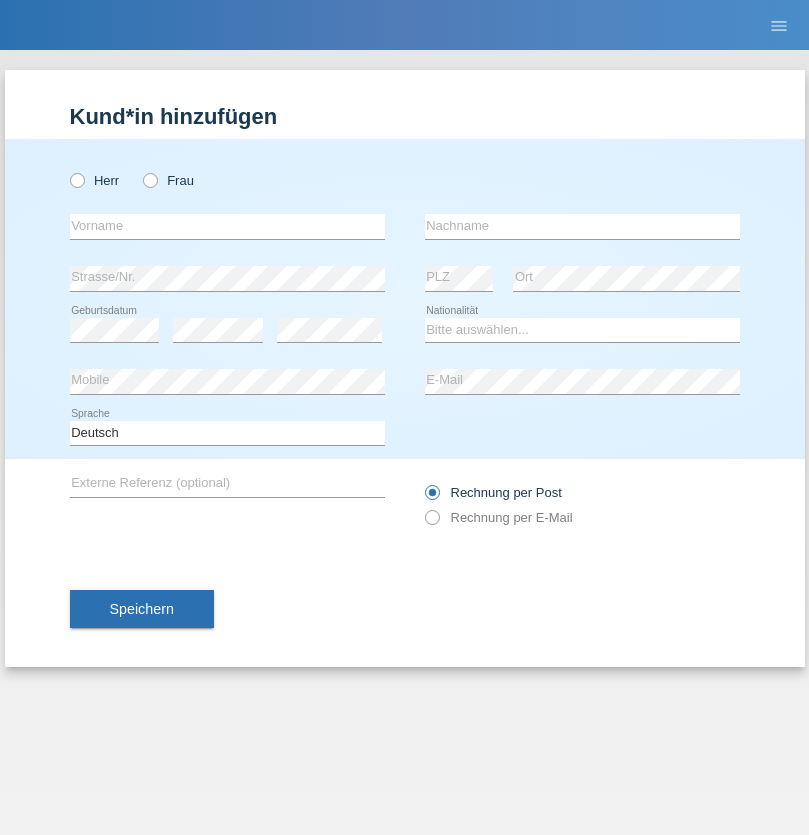 radio on "true" 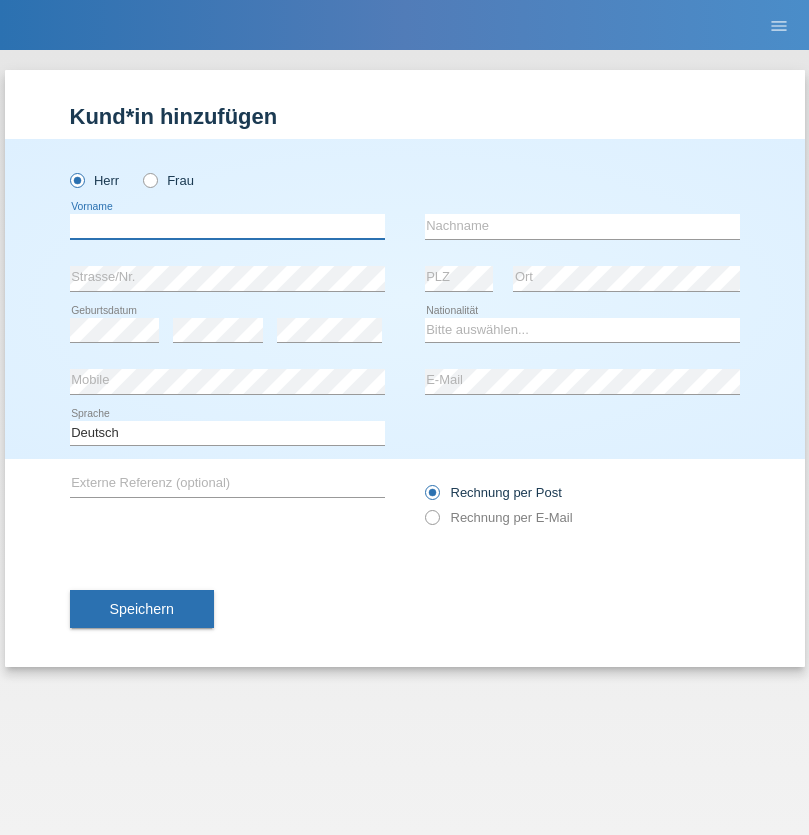 click at bounding box center (227, 226) 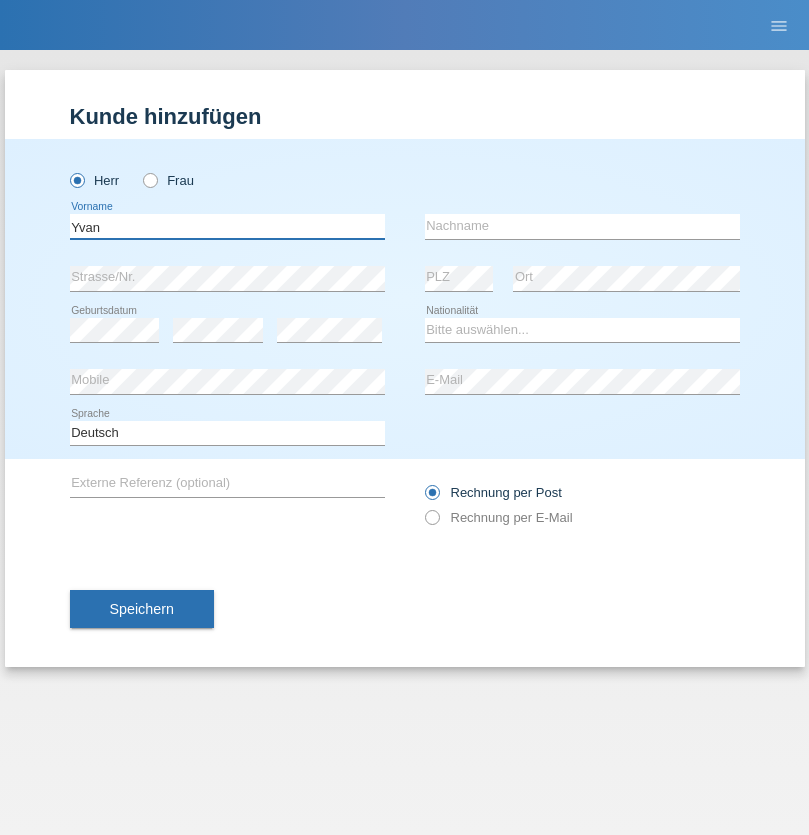 type on "Yvan" 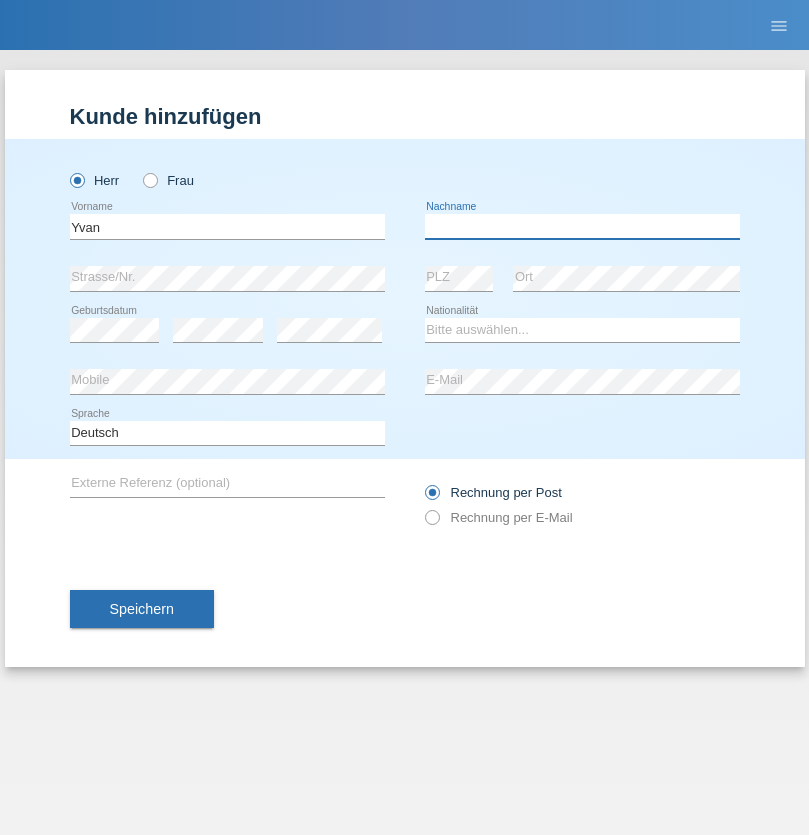 click at bounding box center [582, 226] 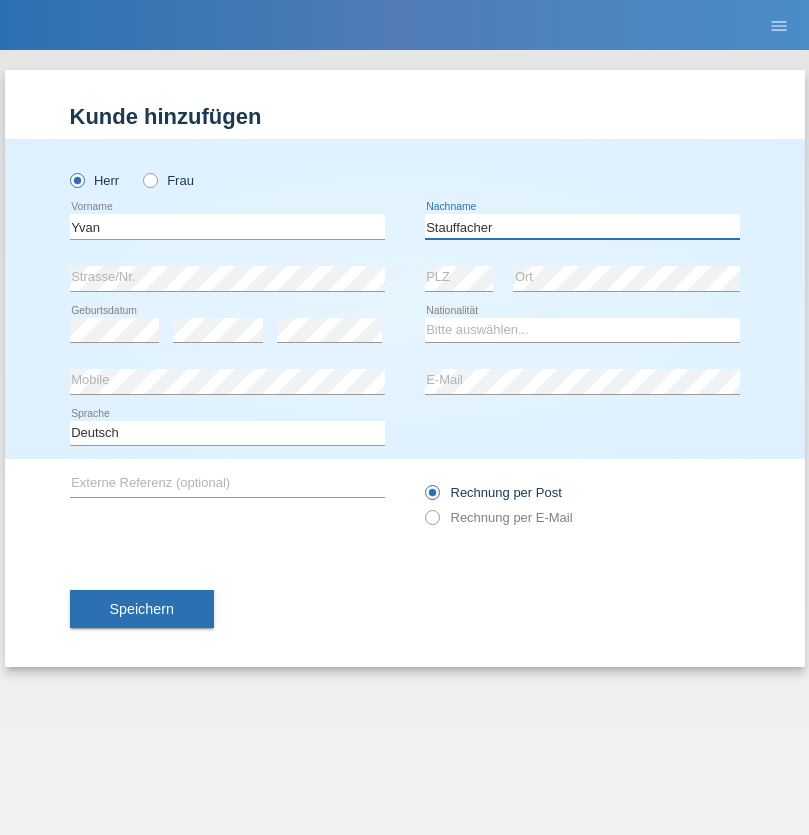 type on "Stauffacher" 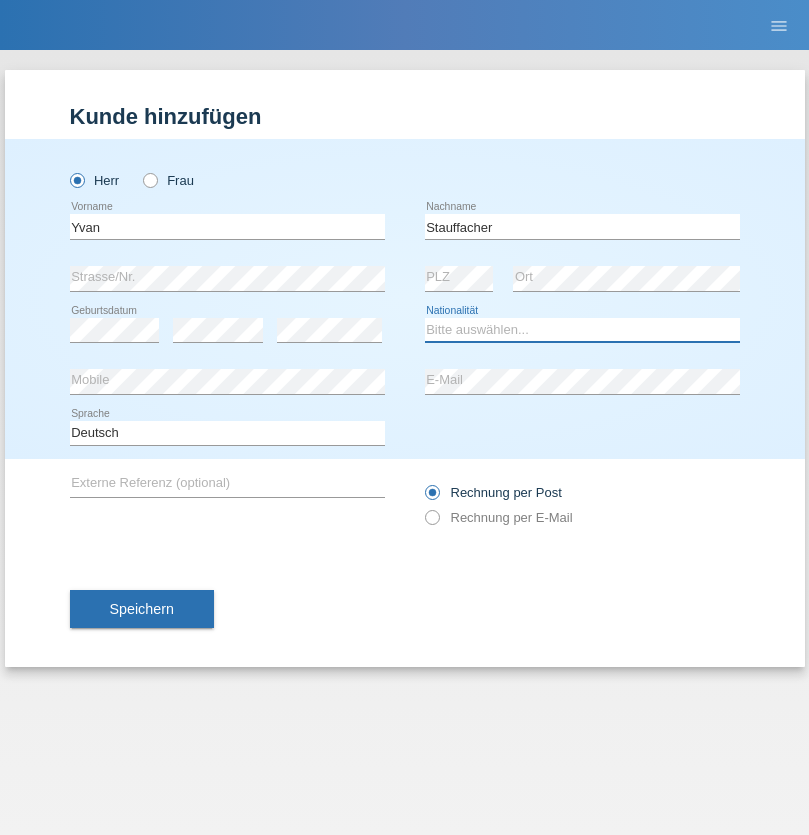 select on "CH" 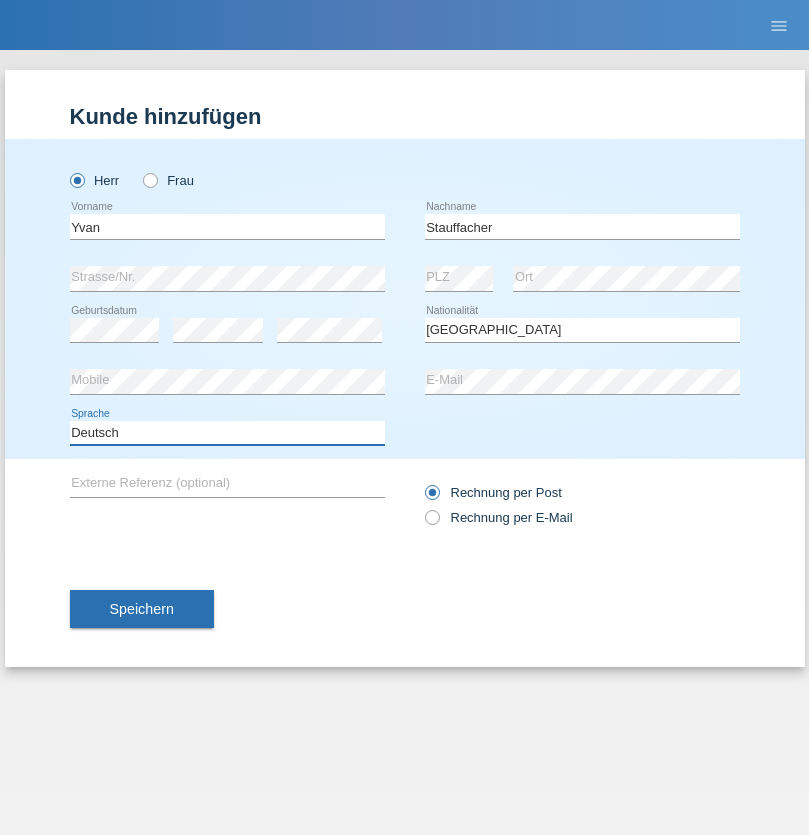 select on "en" 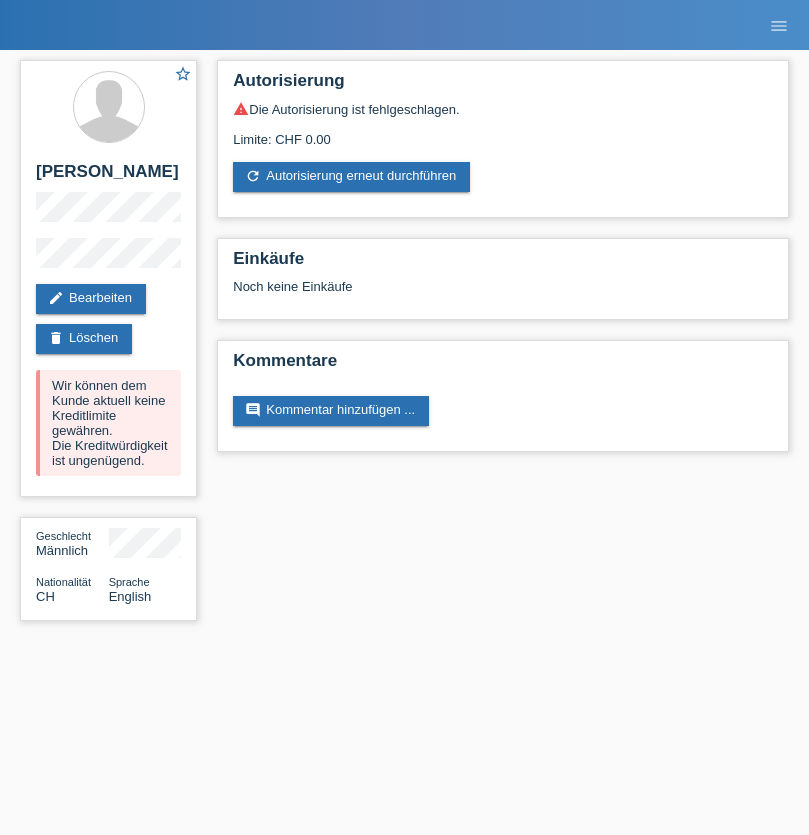 scroll, scrollTop: 0, scrollLeft: 0, axis: both 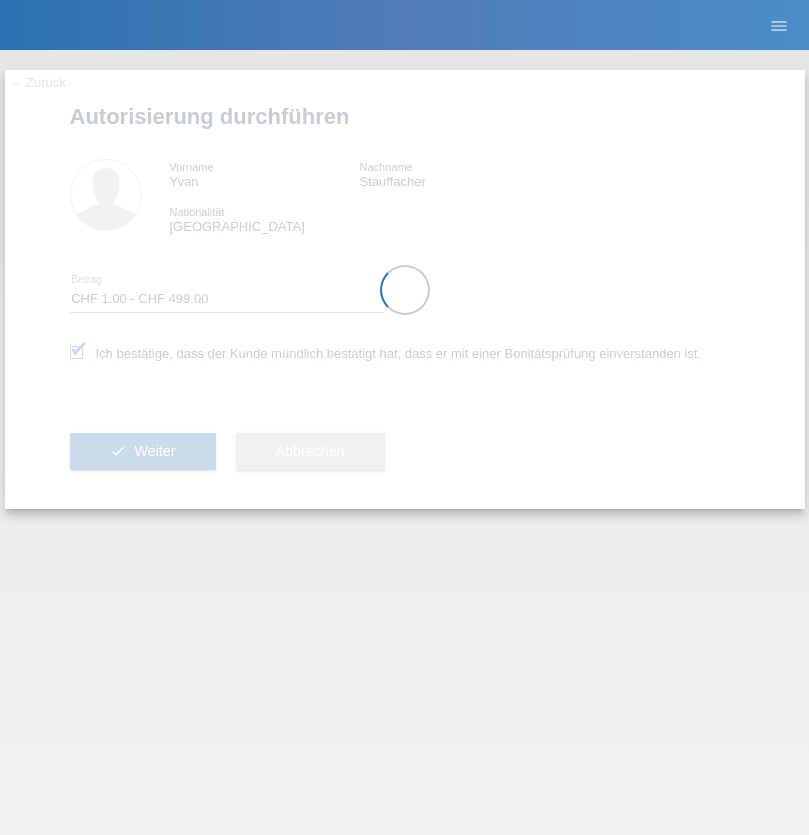 select on "1" 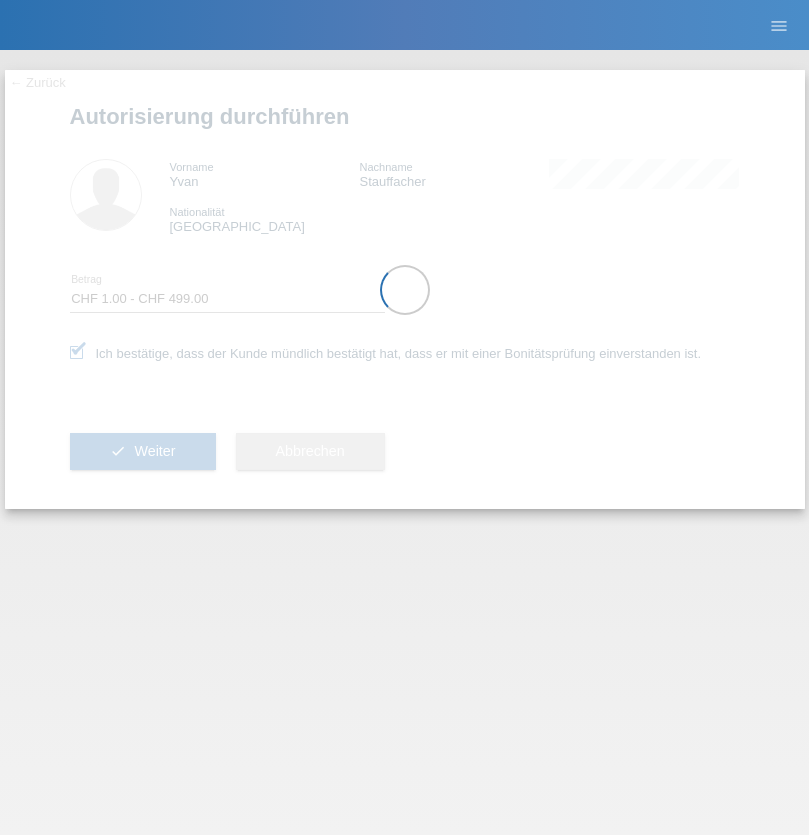 scroll, scrollTop: 0, scrollLeft: 0, axis: both 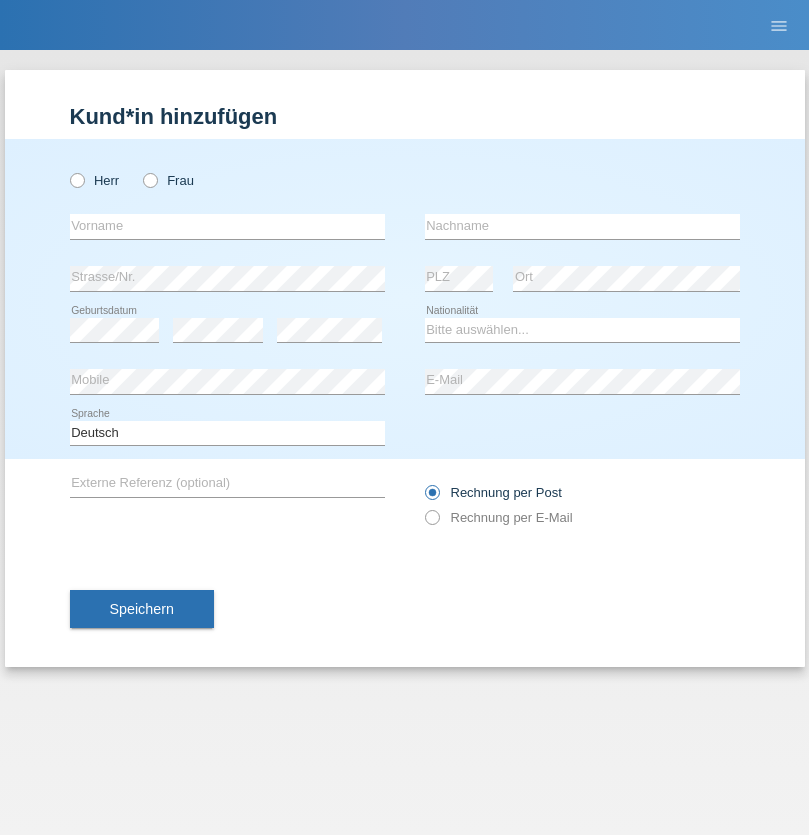 radio on "true" 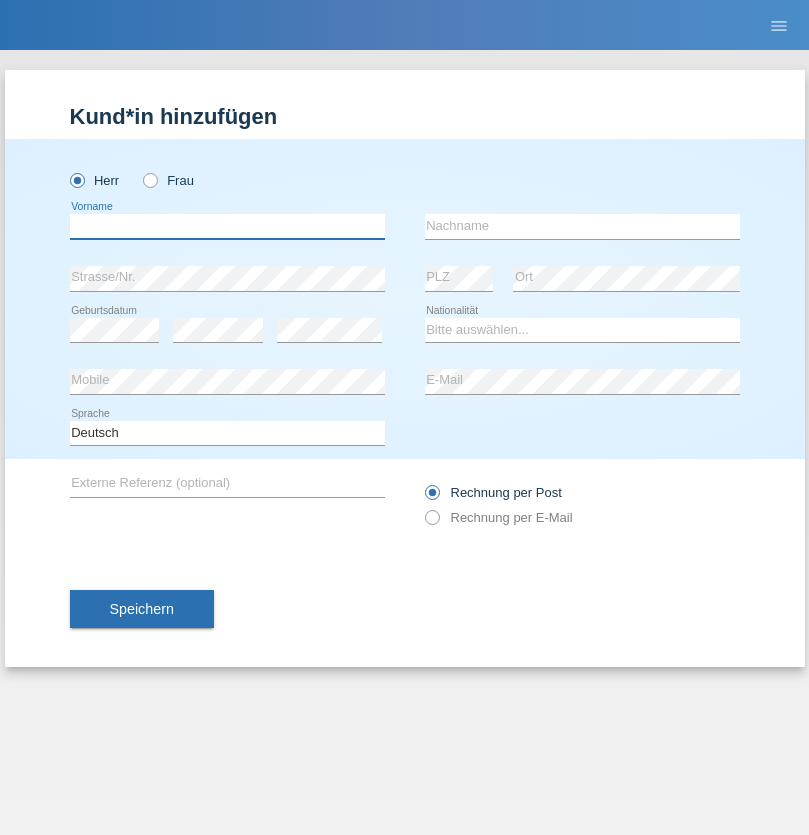click at bounding box center (227, 226) 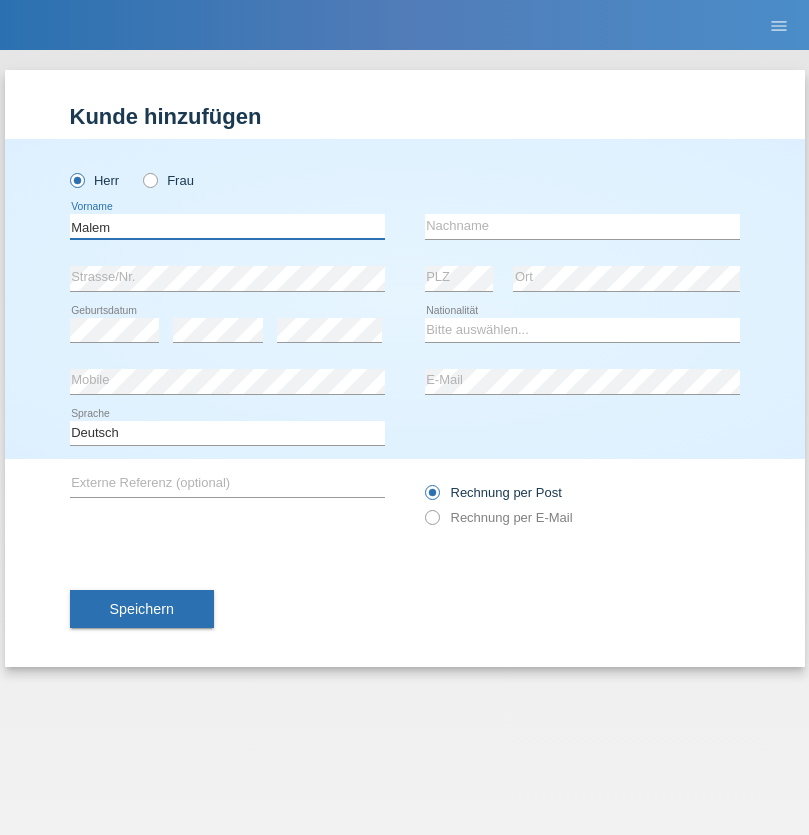 type on "Malem" 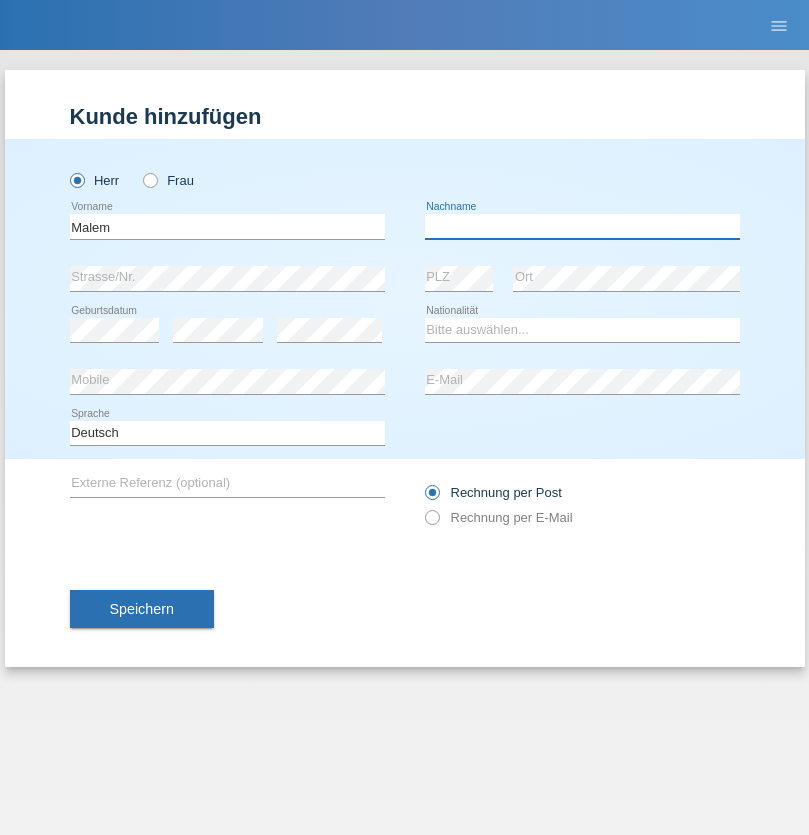 click at bounding box center [582, 226] 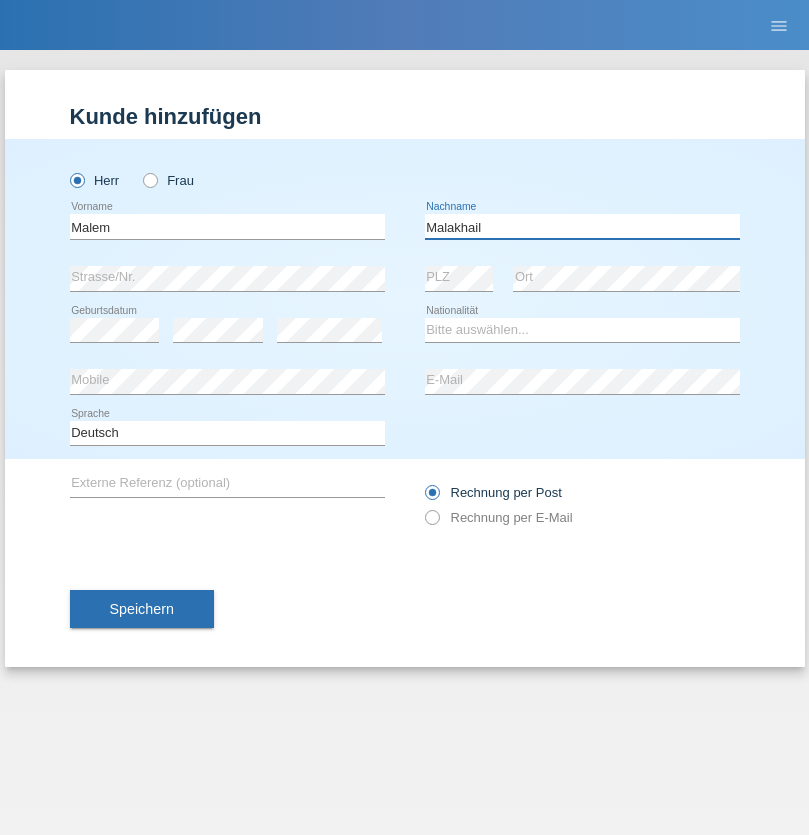 type on "Malakhail" 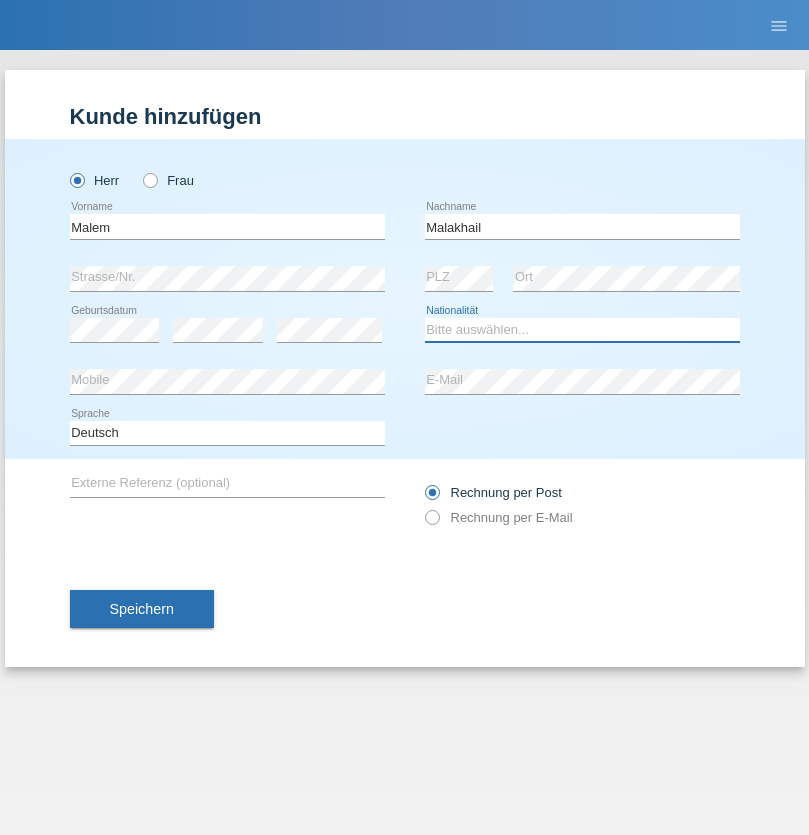 select on "AF" 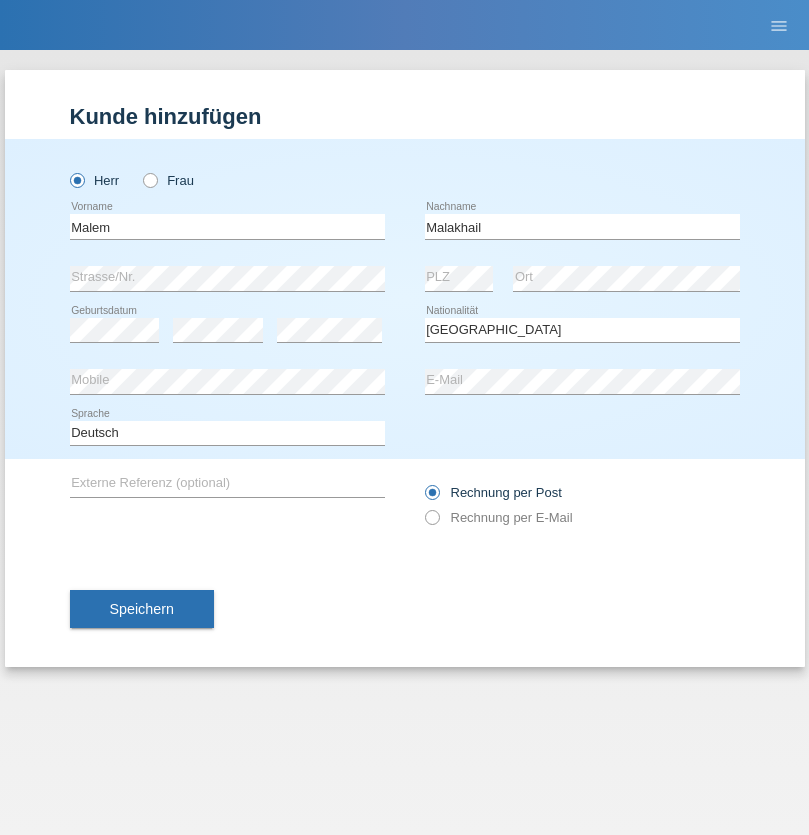 select on "C" 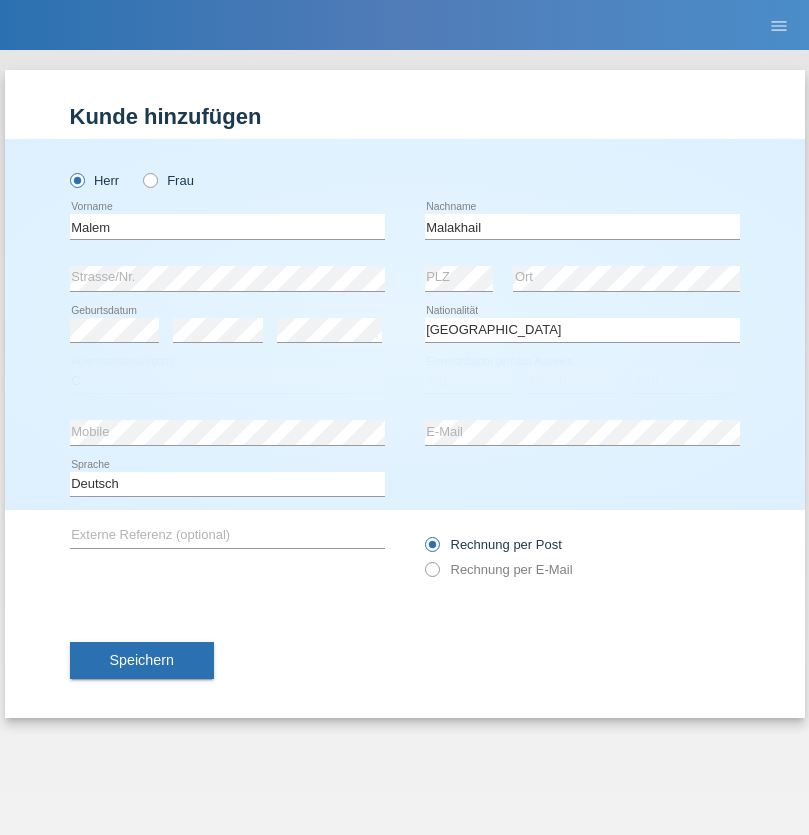 select on "03" 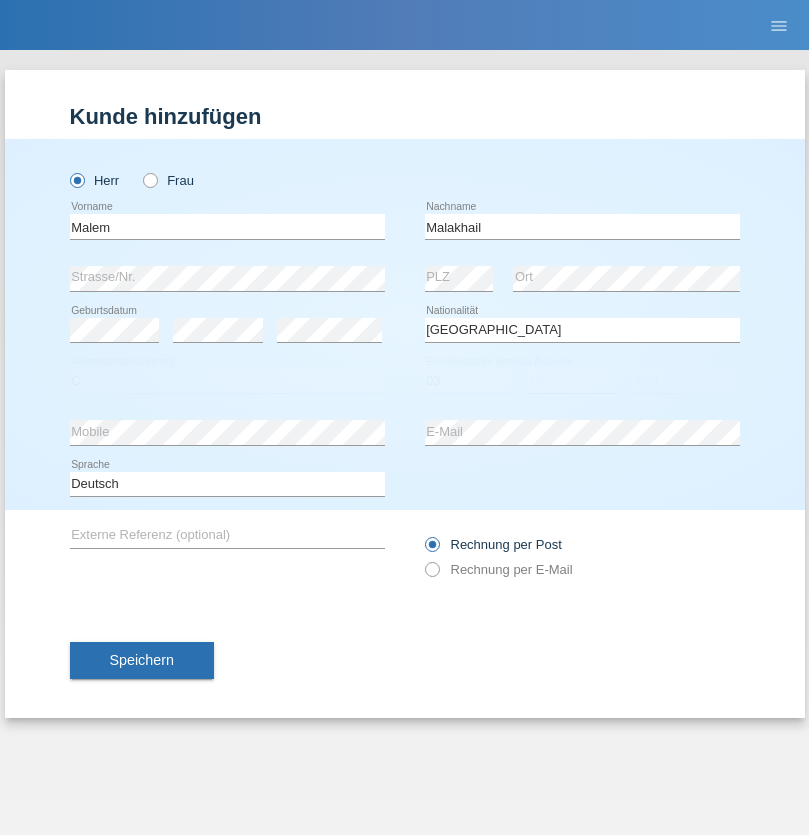 select on "03" 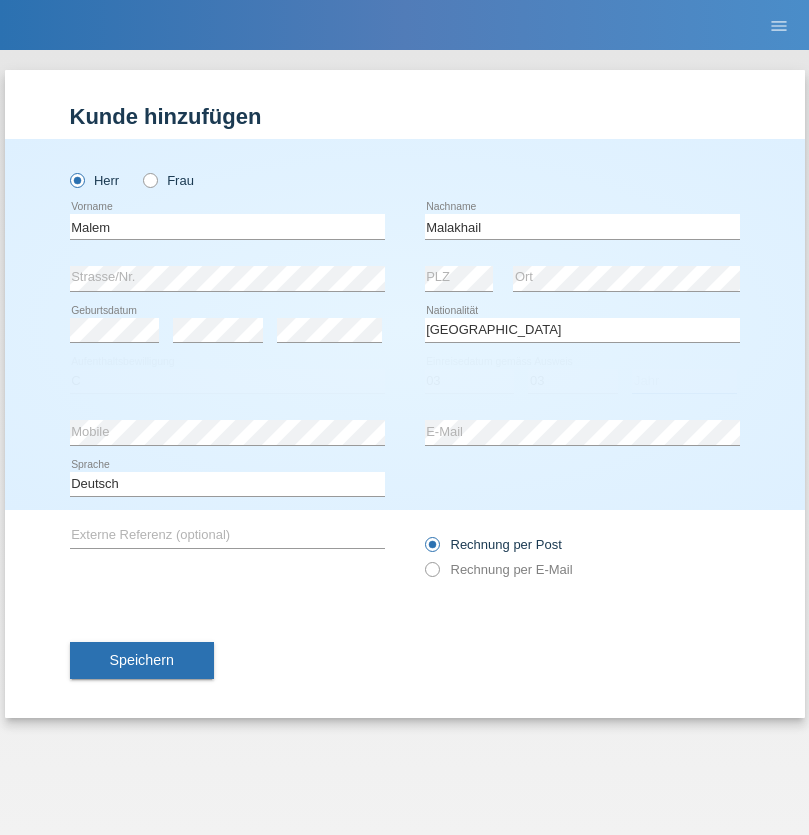select on "1999" 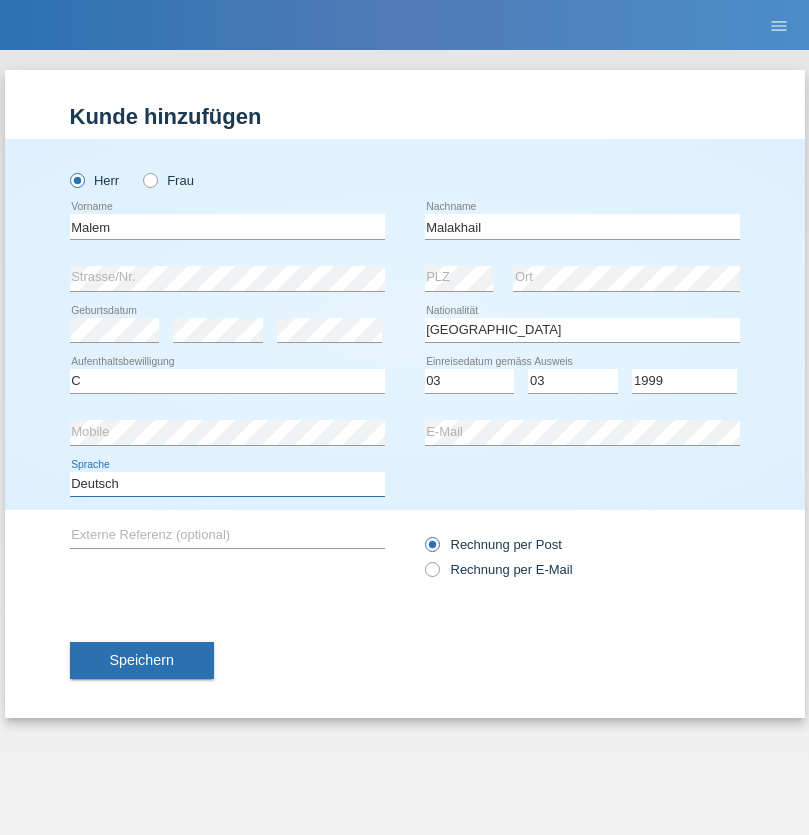 select on "en" 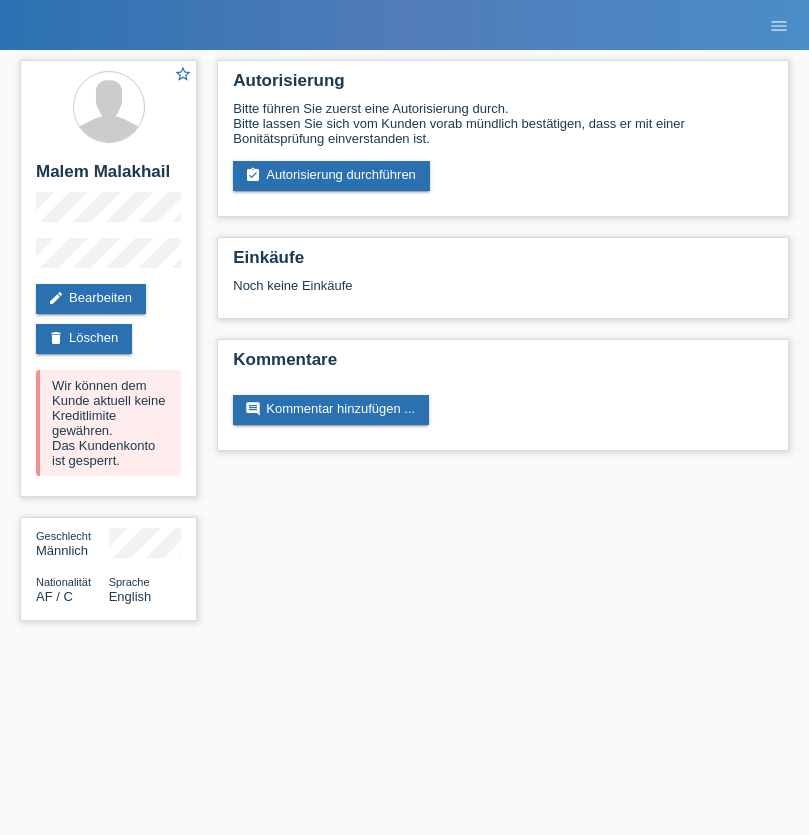 scroll, scrollTop: 0, scrollLeft: 0, axis: both 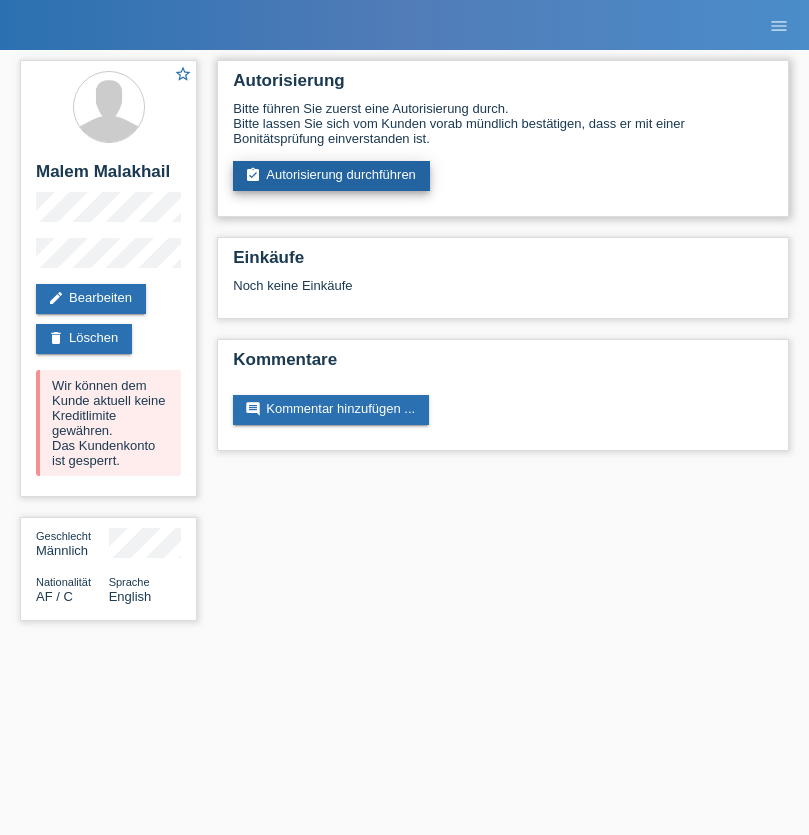 click on "assignment_turned_in  Autorisierung durchführen" at bounding box center [331, 176] 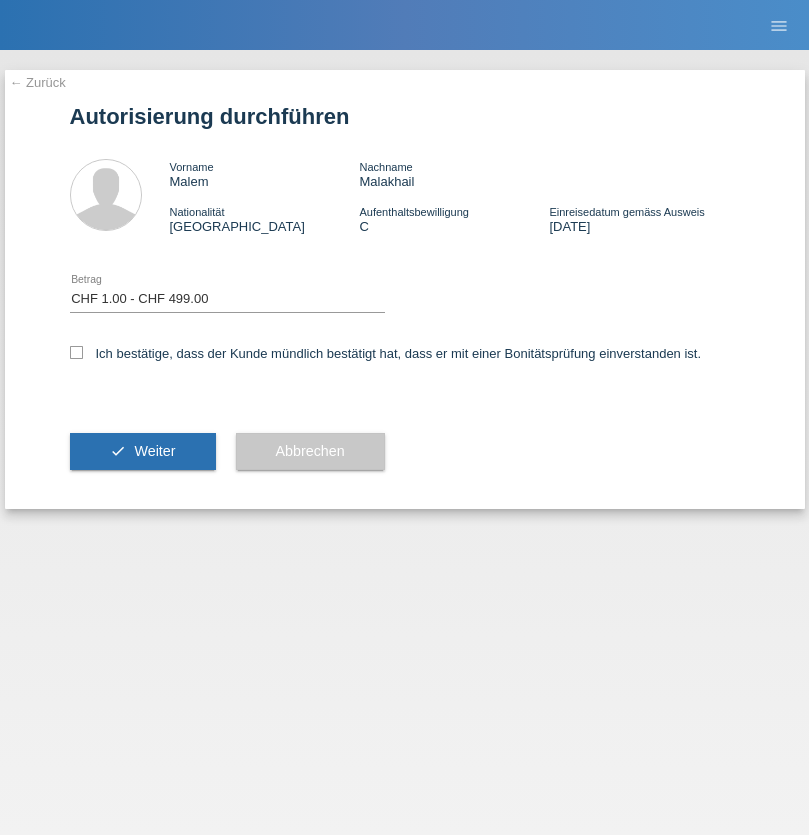 select on "1" 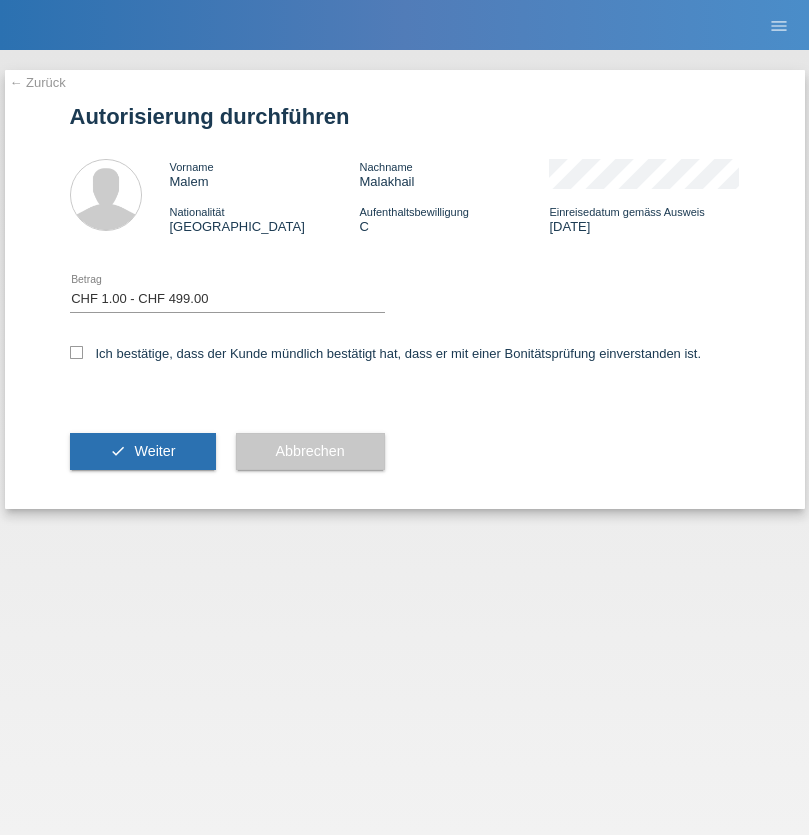 checkbox on "true" 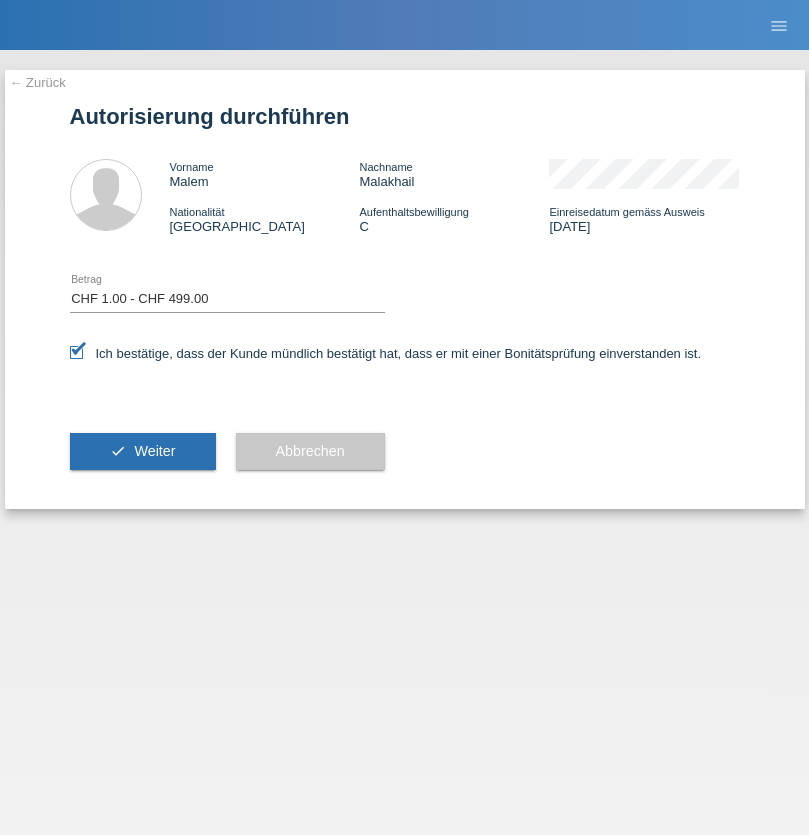 scroll, scrollTop: 0, scrollLeft: 0, axis: both 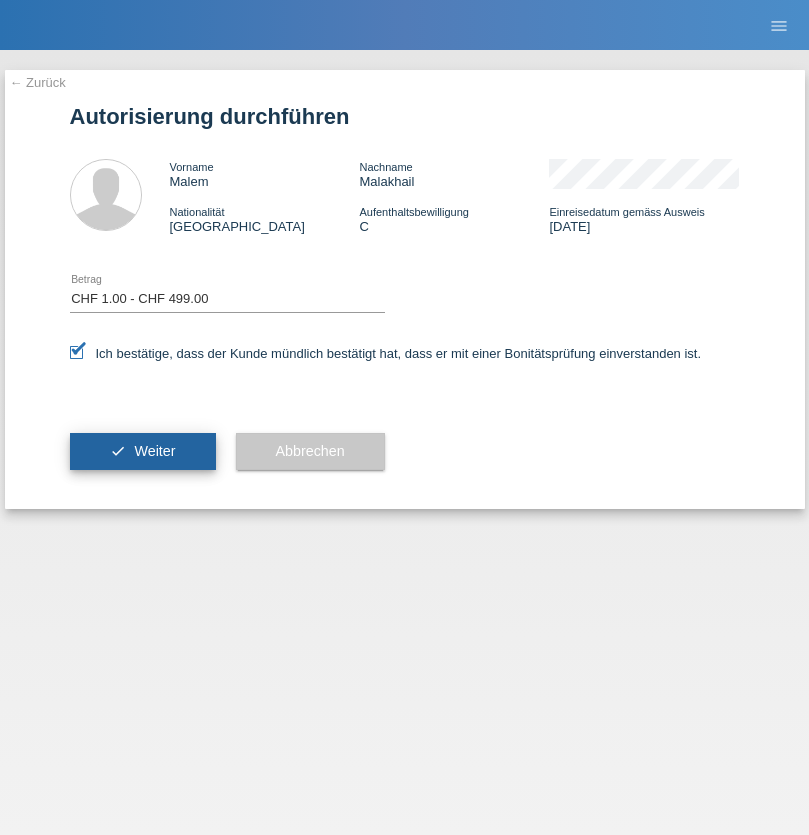 click on "Weiter" at bounding box center [154, 451] 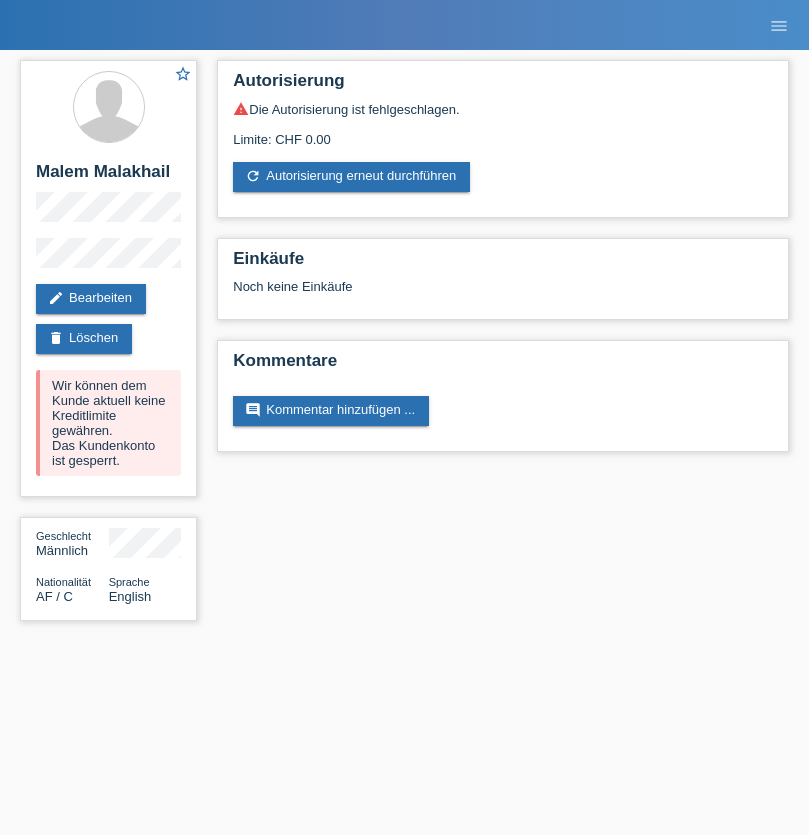 scroll, scrollTop: 0, scrollLeft: 0, axis: both 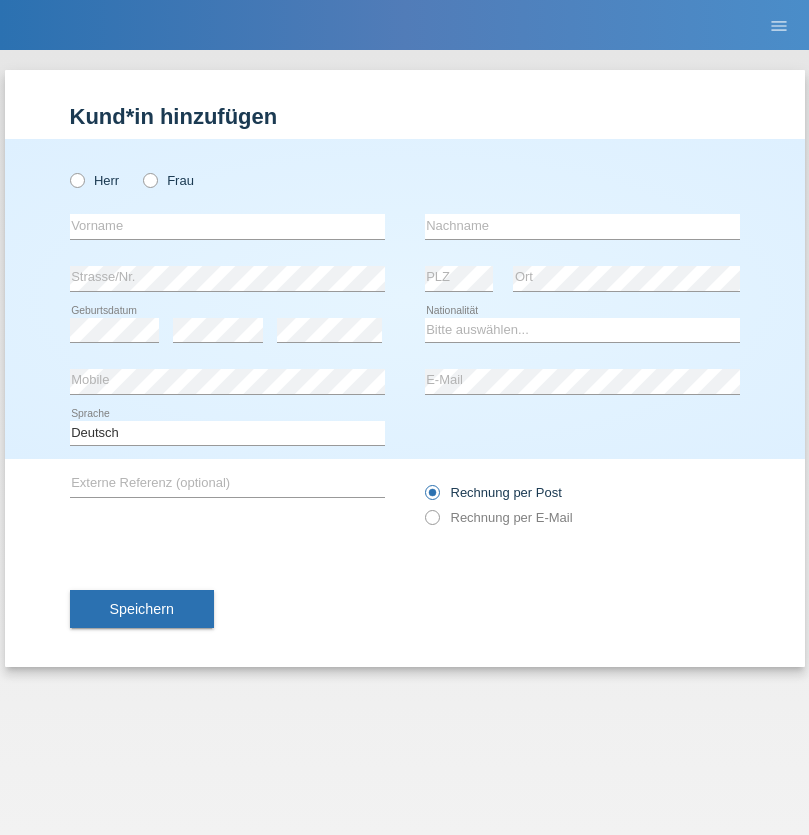 radio on "true" 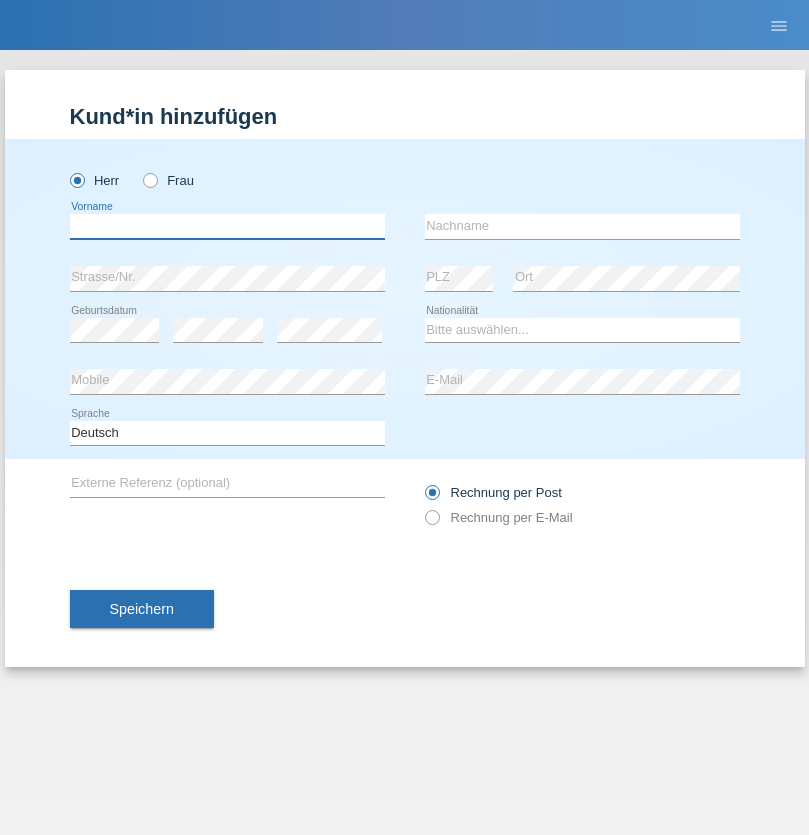 click at bounding box center [227, 226] 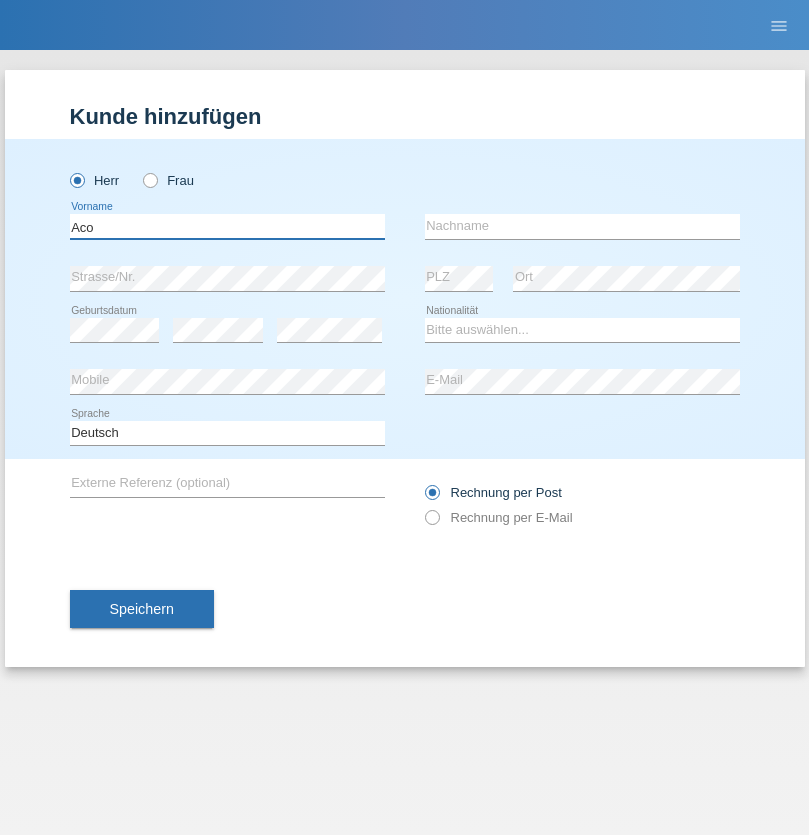 type on "Aco" 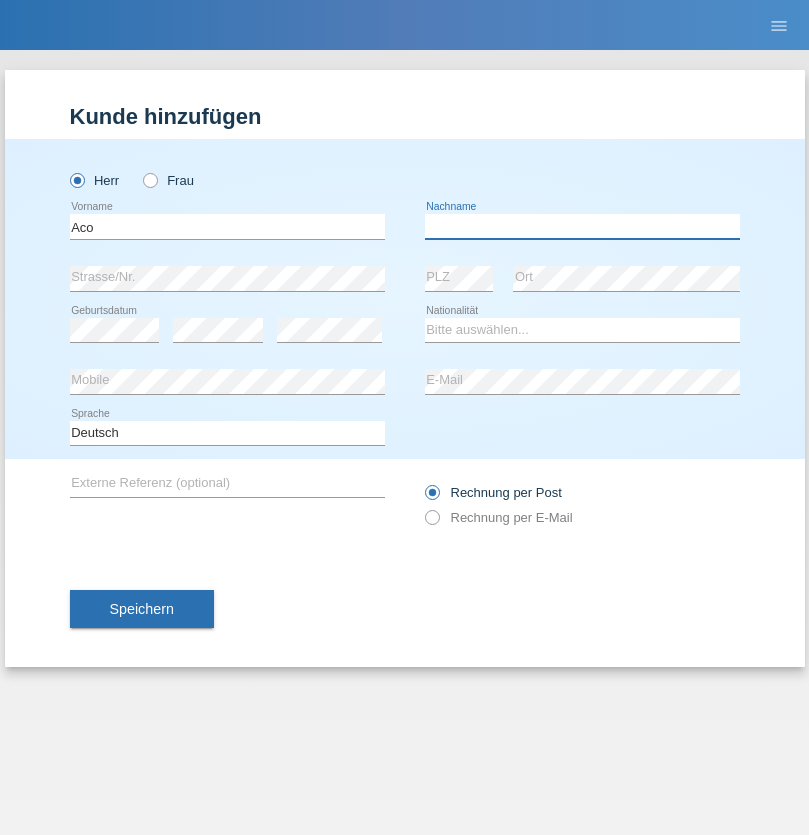 click at bounding box center (582, 226) 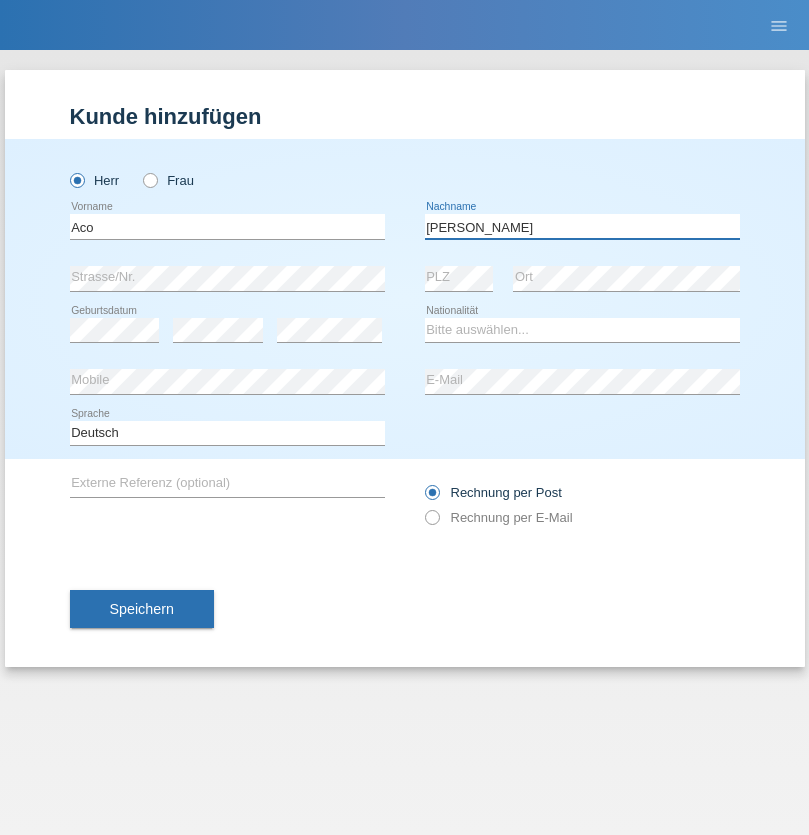 type on "[PERSON_NAME]" 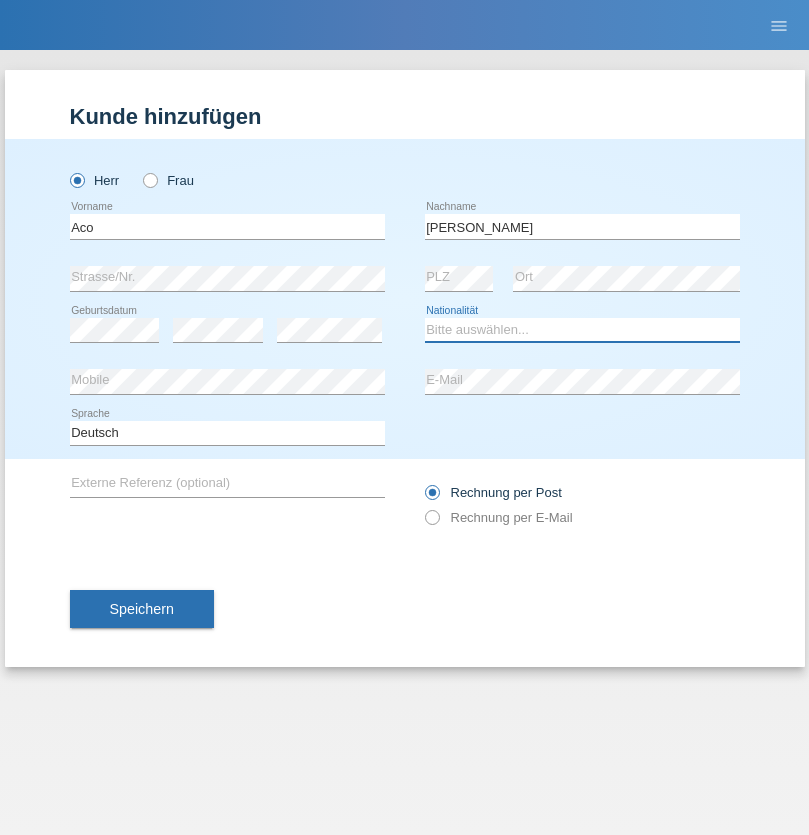 select on "CH" 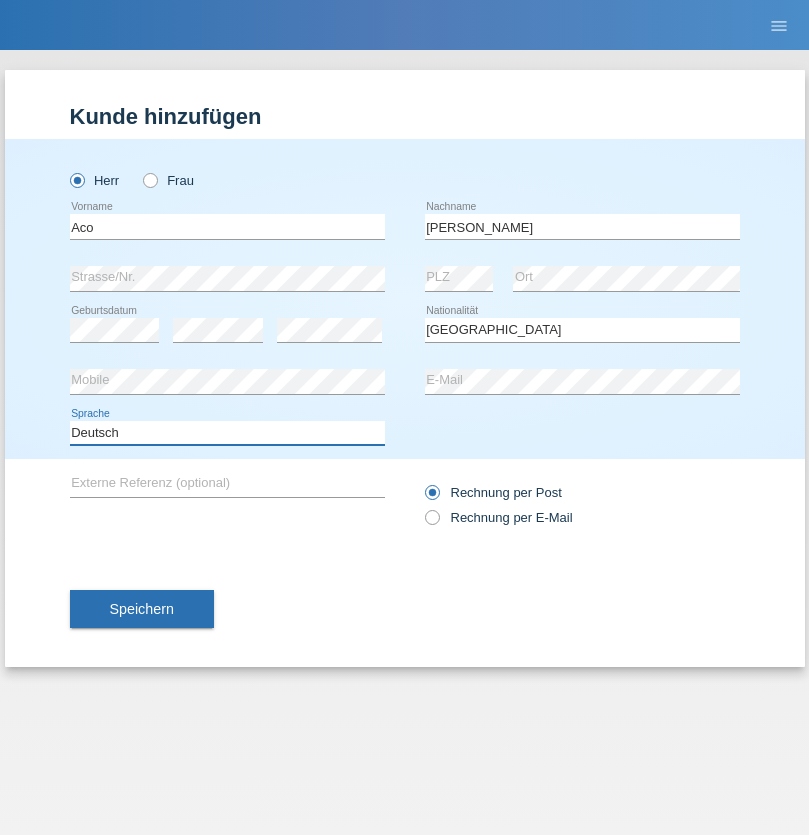 select on "en" 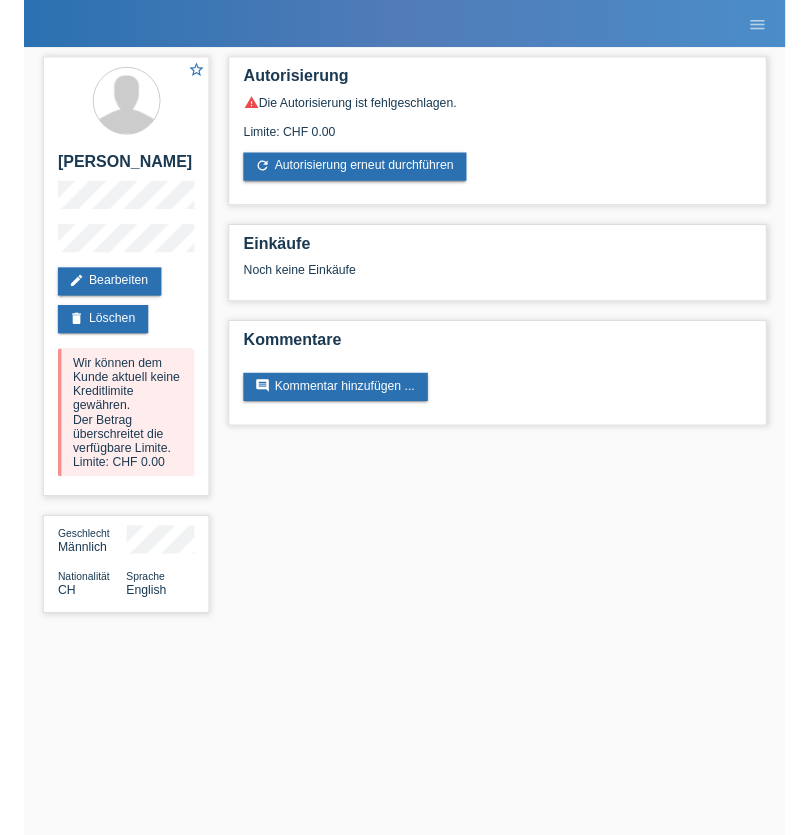 scroll, scrollTop: 0, scrollLeft: 0, axis: both 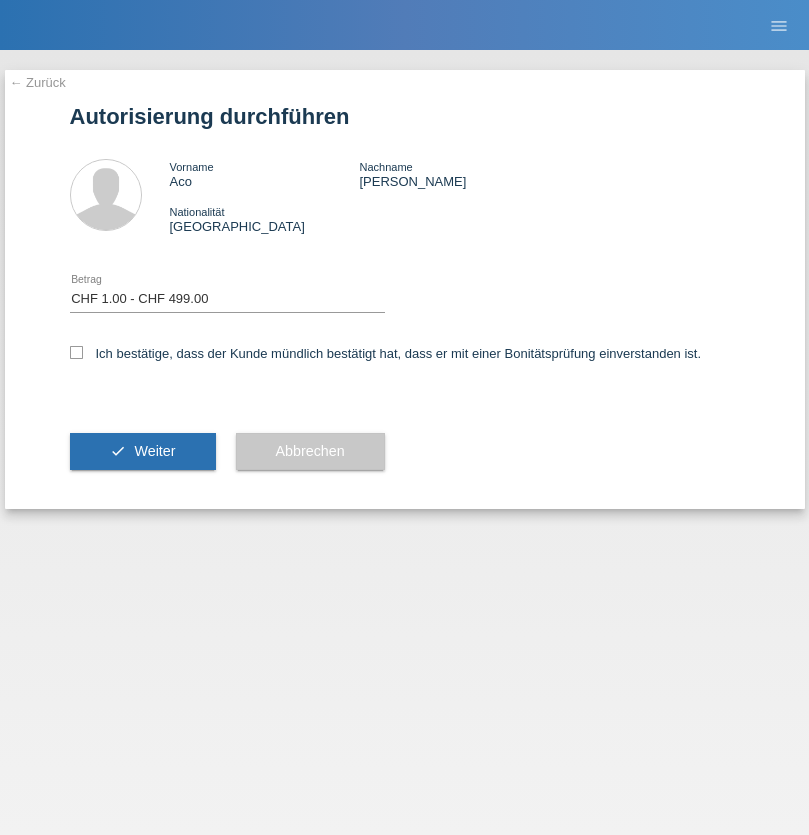 select on "1" 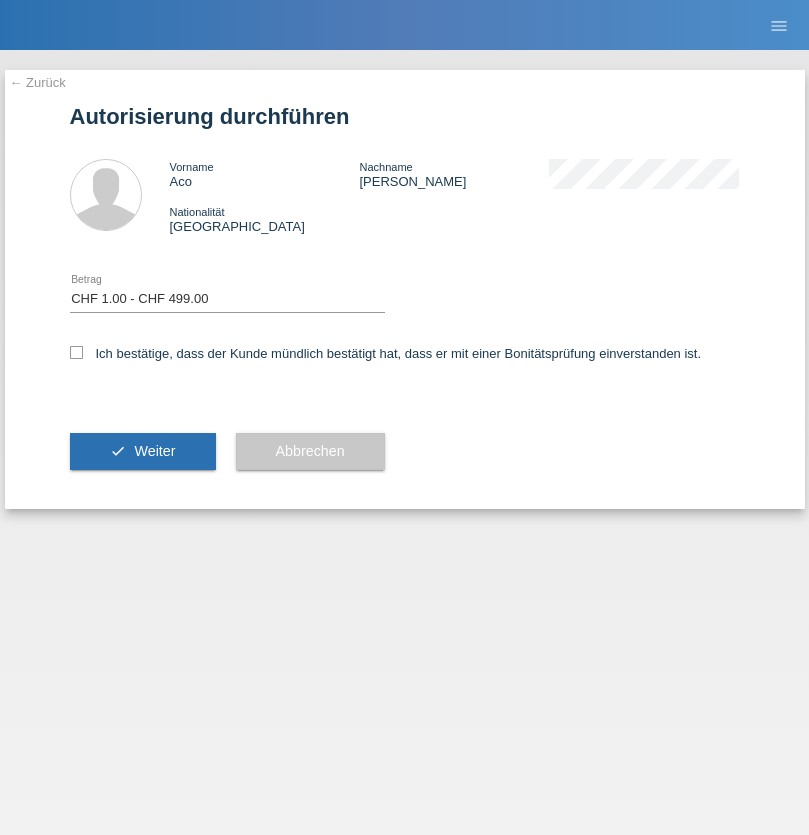 checkbox on "true" 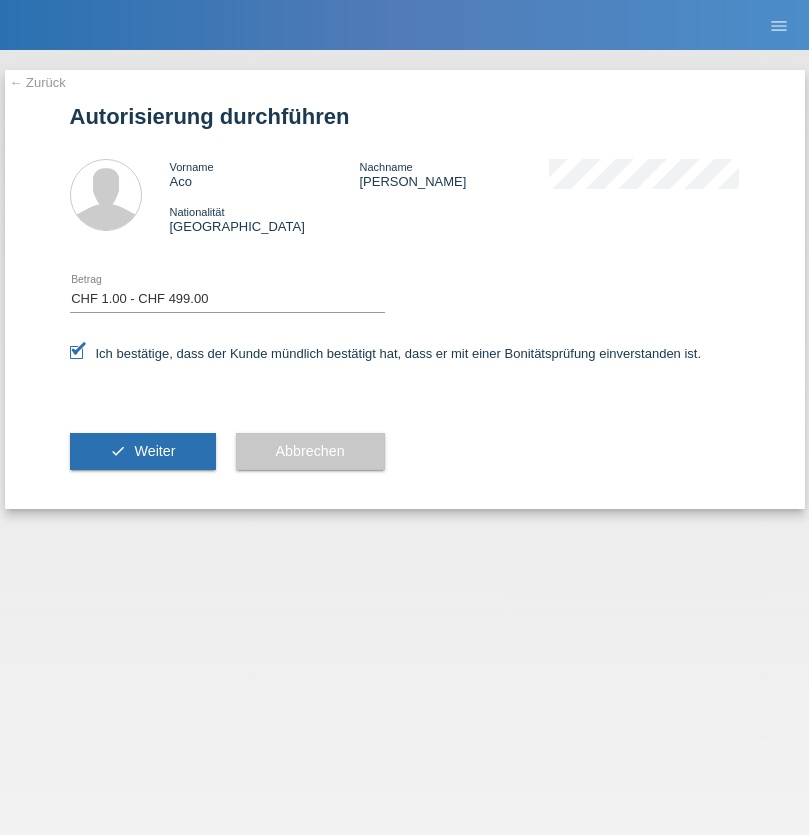 scroll, scrollTop: 0, scrollLeft: 0, axis: both 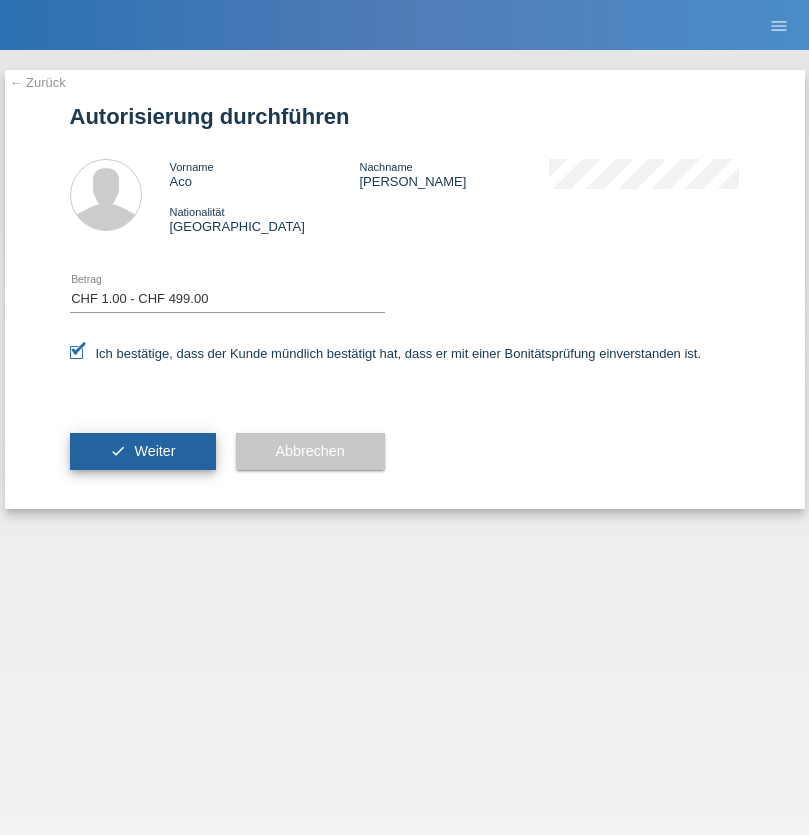 click on "Weiter" at bounding box center (154, 451) 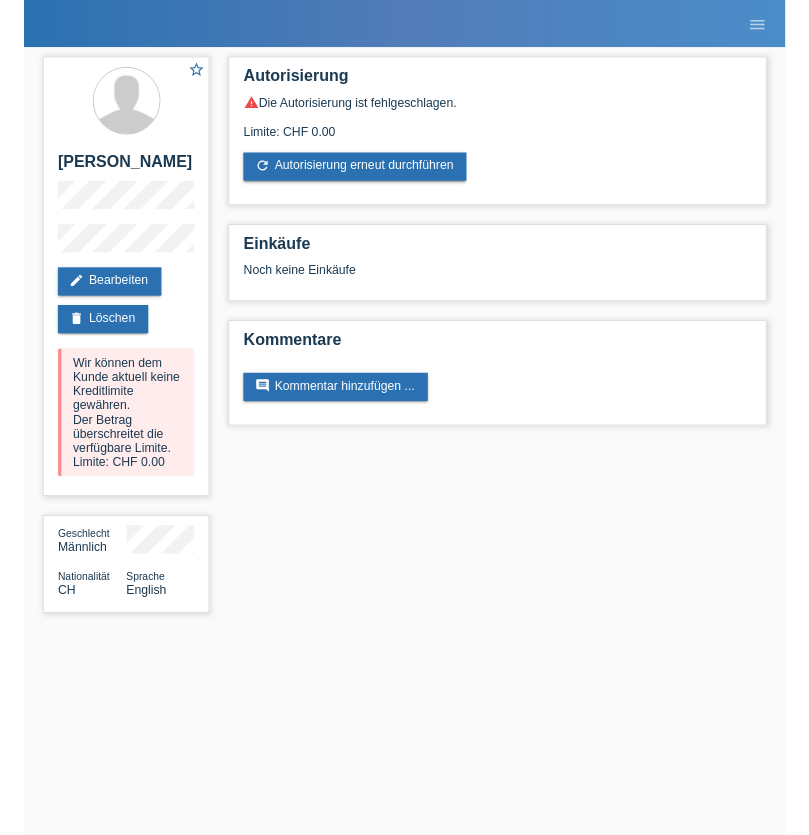 scroll, scrollTop: 0, scrollLeft: 0, axis: both 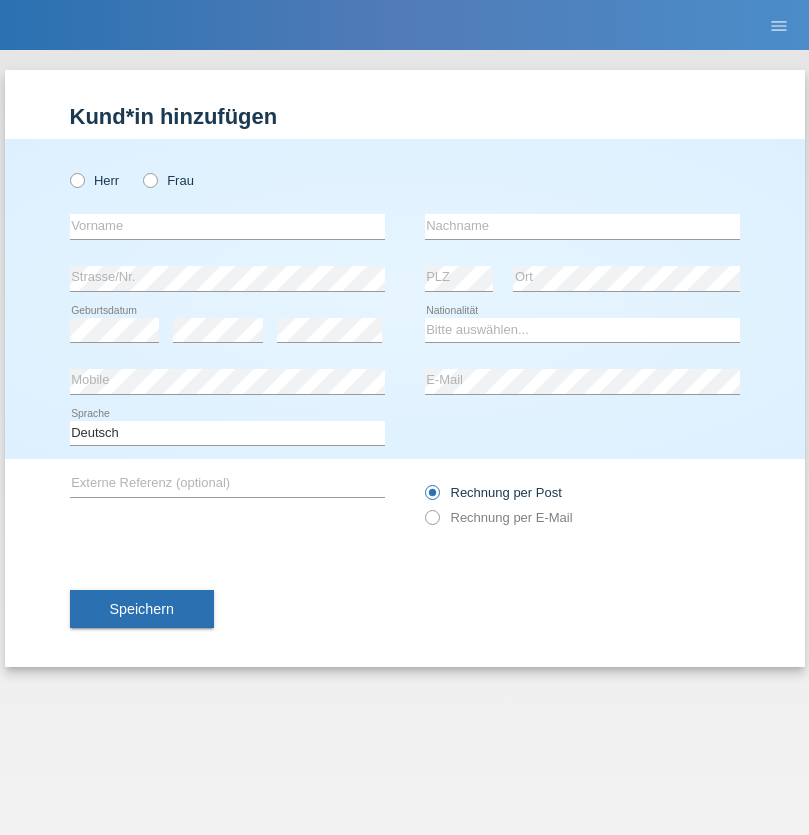 radio on "true" 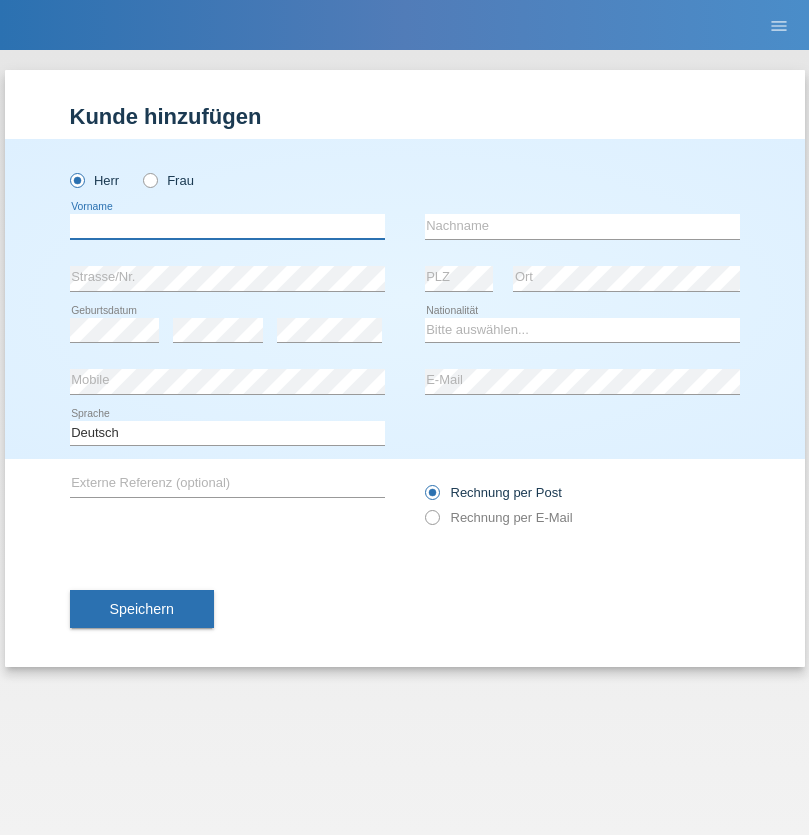 click at bounding box center [227, 226] 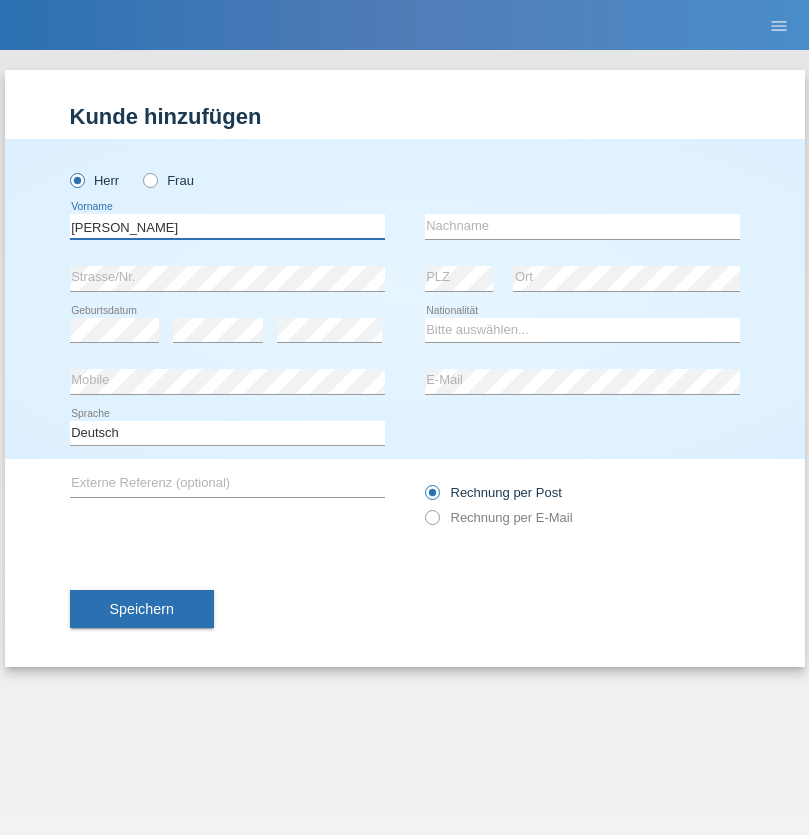 type on "[PERSON_NAME]" 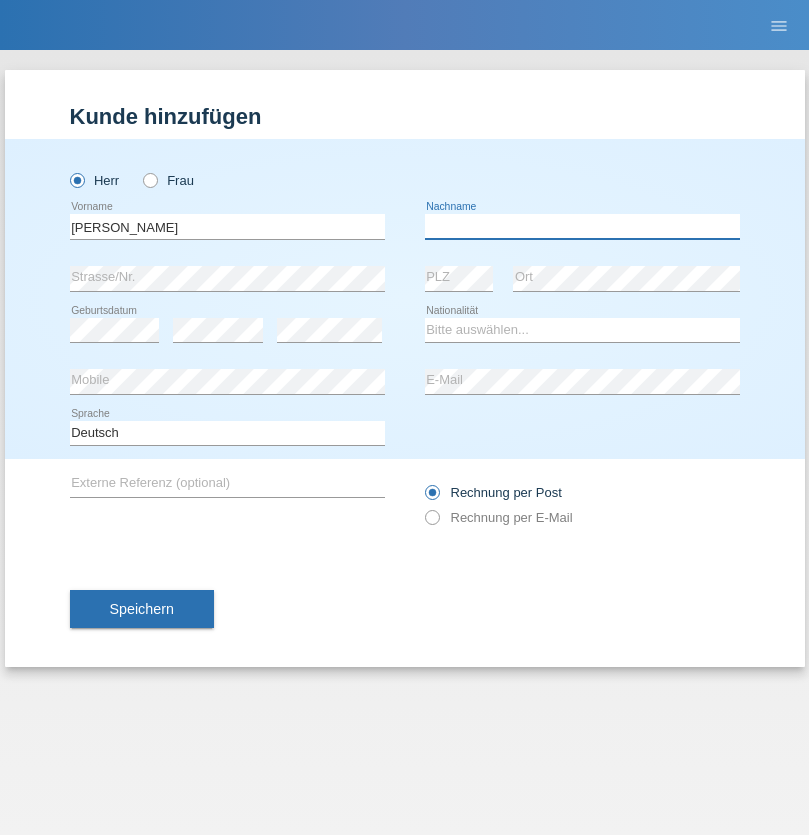 click at bounding box center [582, 226] 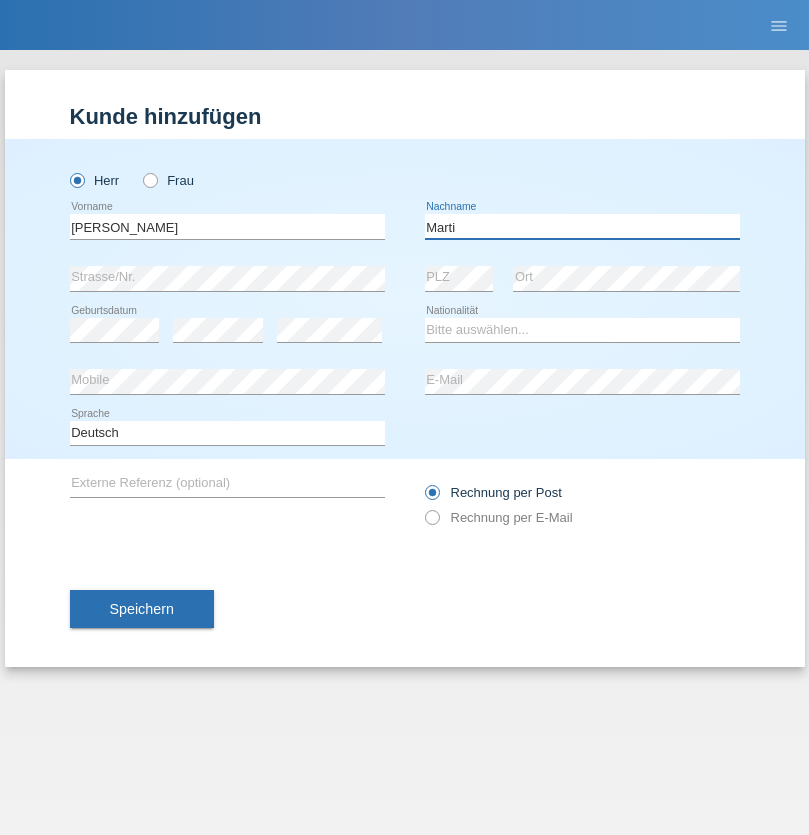 type on "Marti" 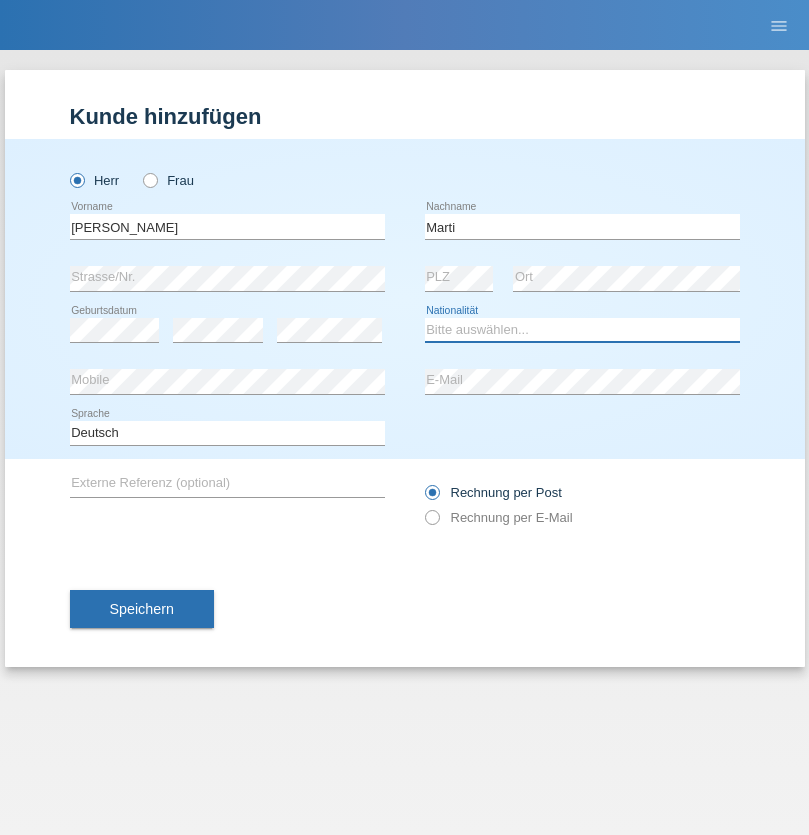 select on "CH" 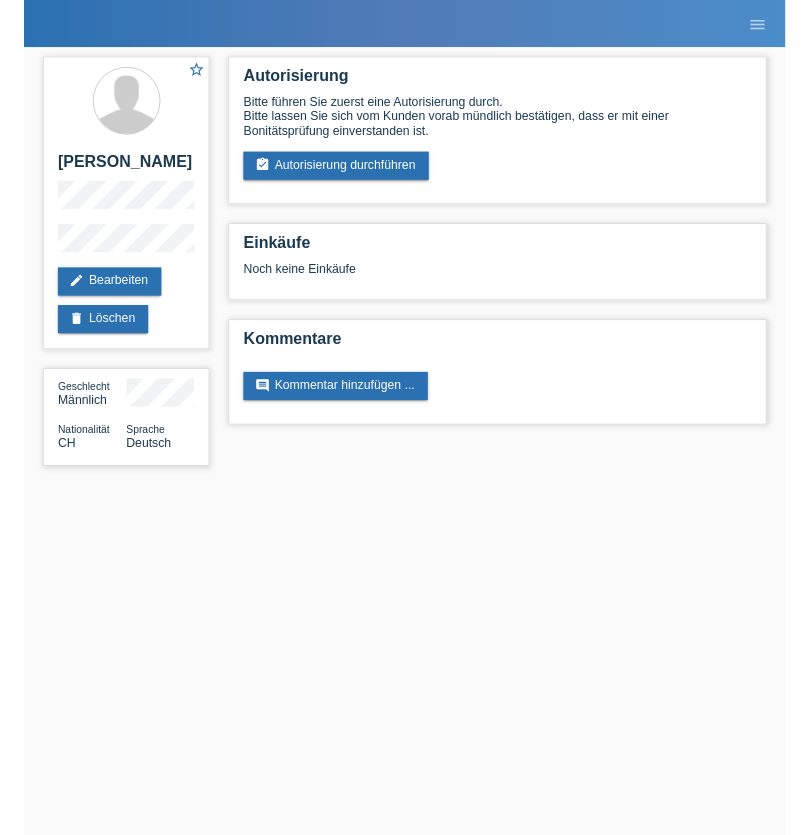 scroll, scrollTop: 0, scrollLeft: 0, axis: both 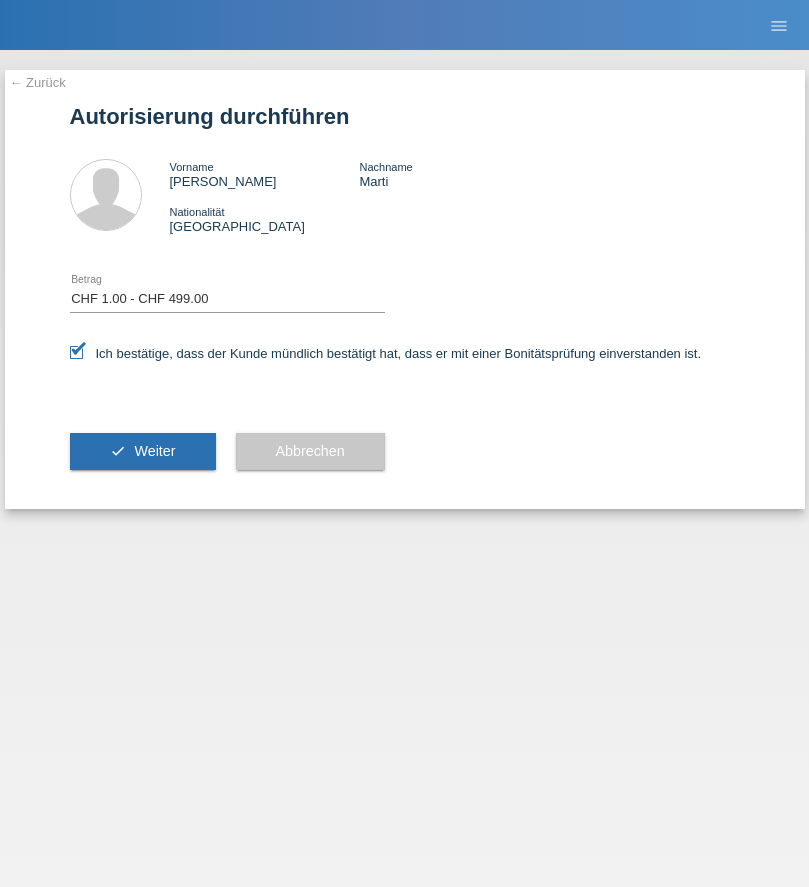 select on "1" 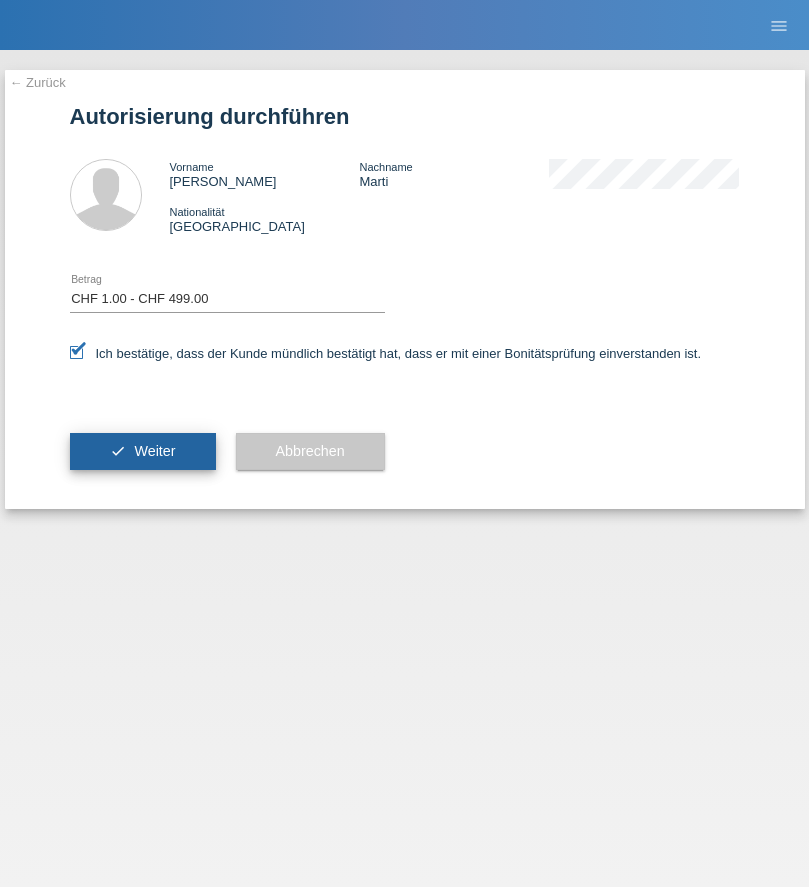 click on "Weiter" at bounding box center [154, 451] 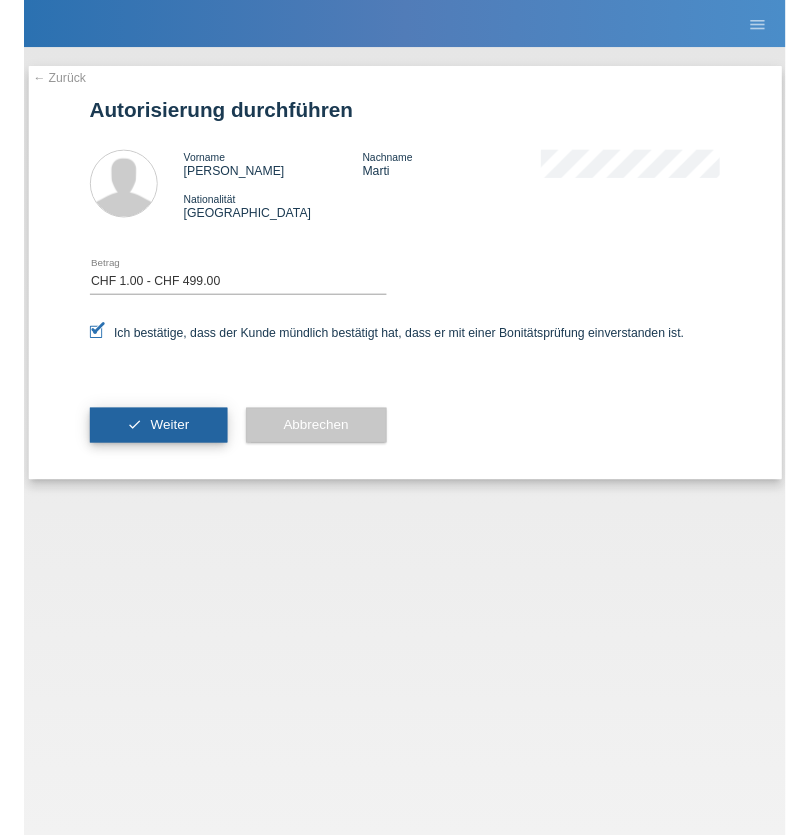 scroll, scrollTop: 0, scrollLeft: 0, axis: both 